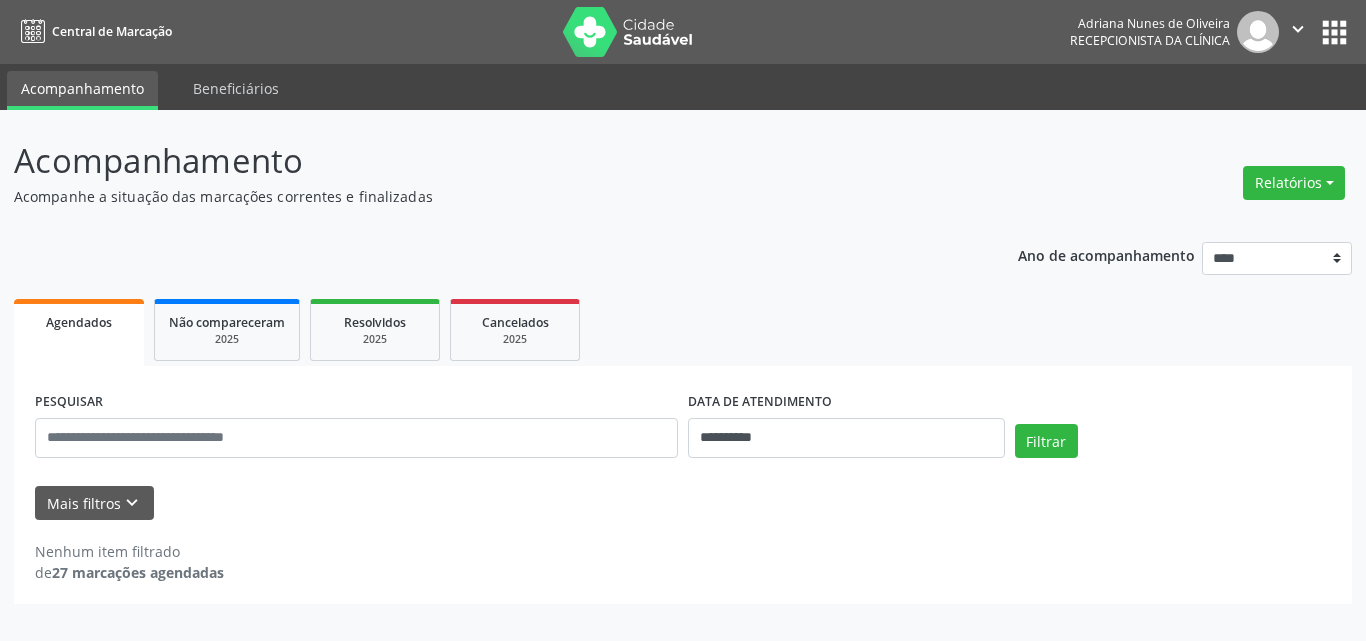 scroll, scrollTop: 0, scrollLeft: 0, axis: both 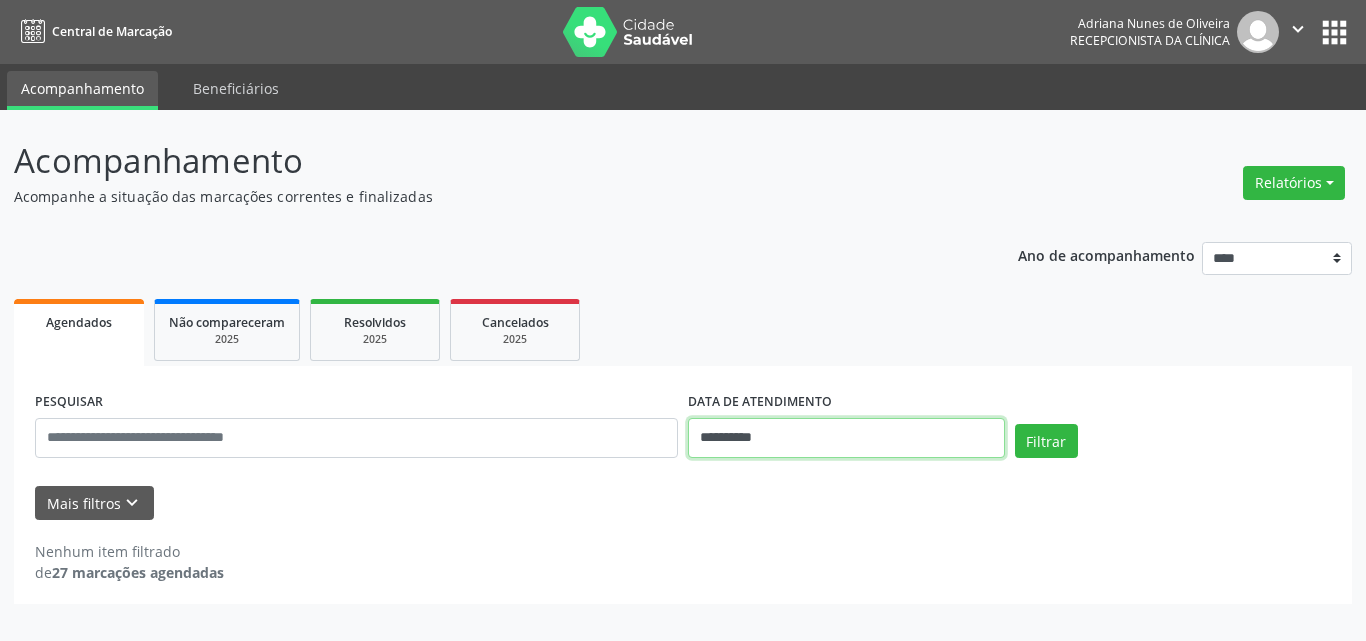 click on "**********" at bounding box center [846, 438] 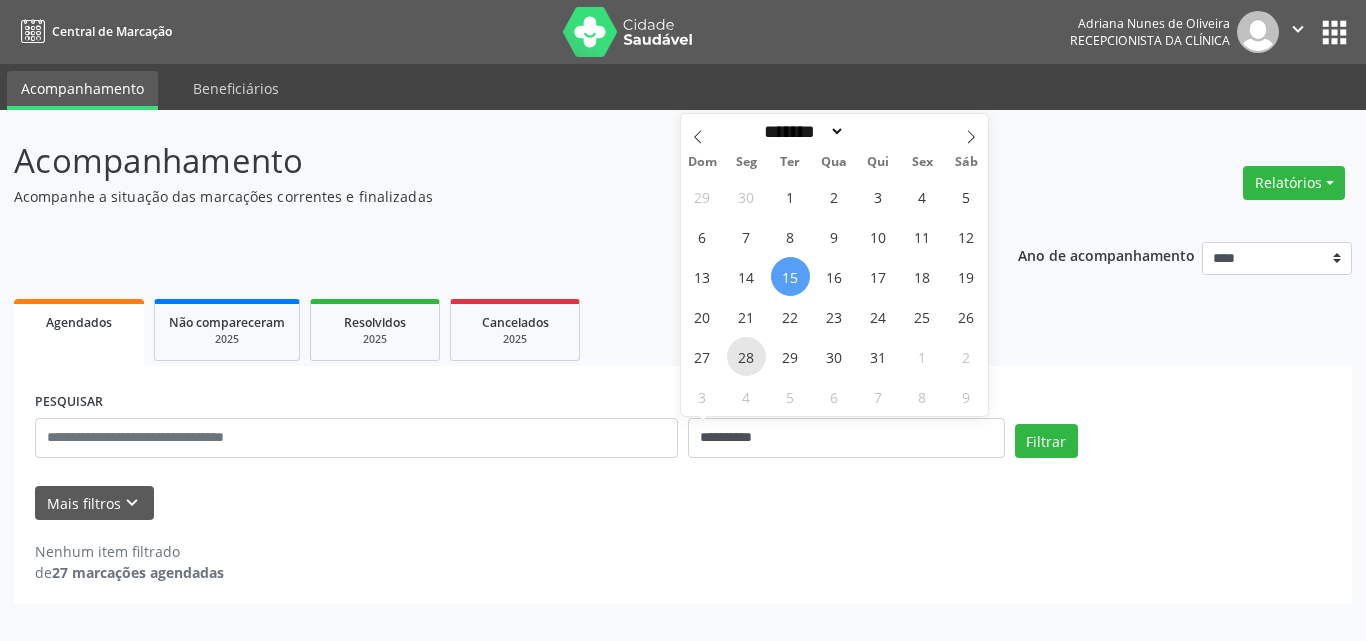 click on "28" at bounding box center [746, 356] 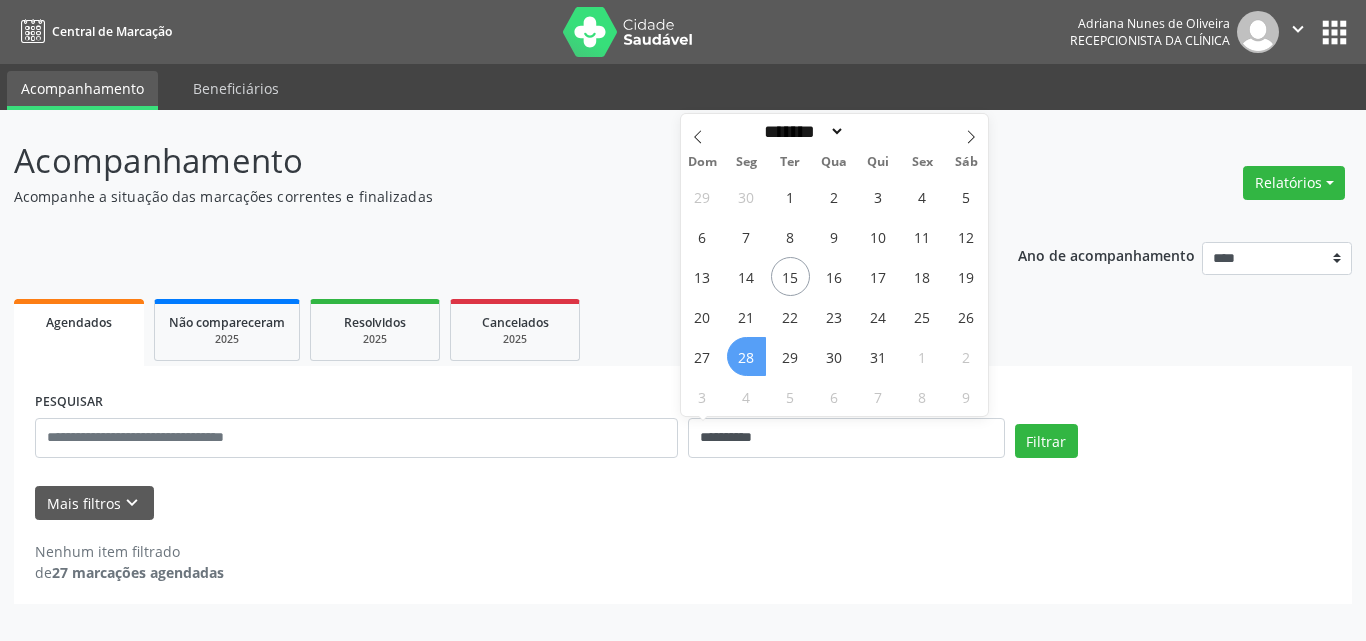 click on "28" at bounding box center (746, 356) 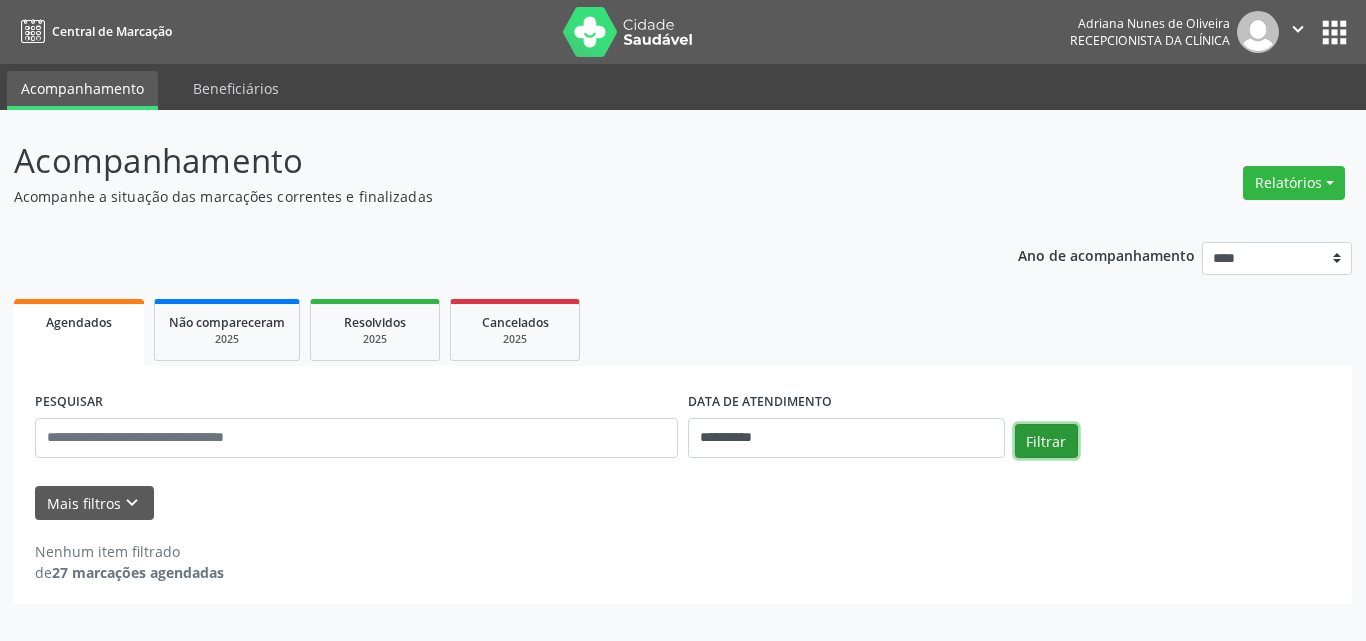 click on "Filtrar" at bounding box center [1046, 441] 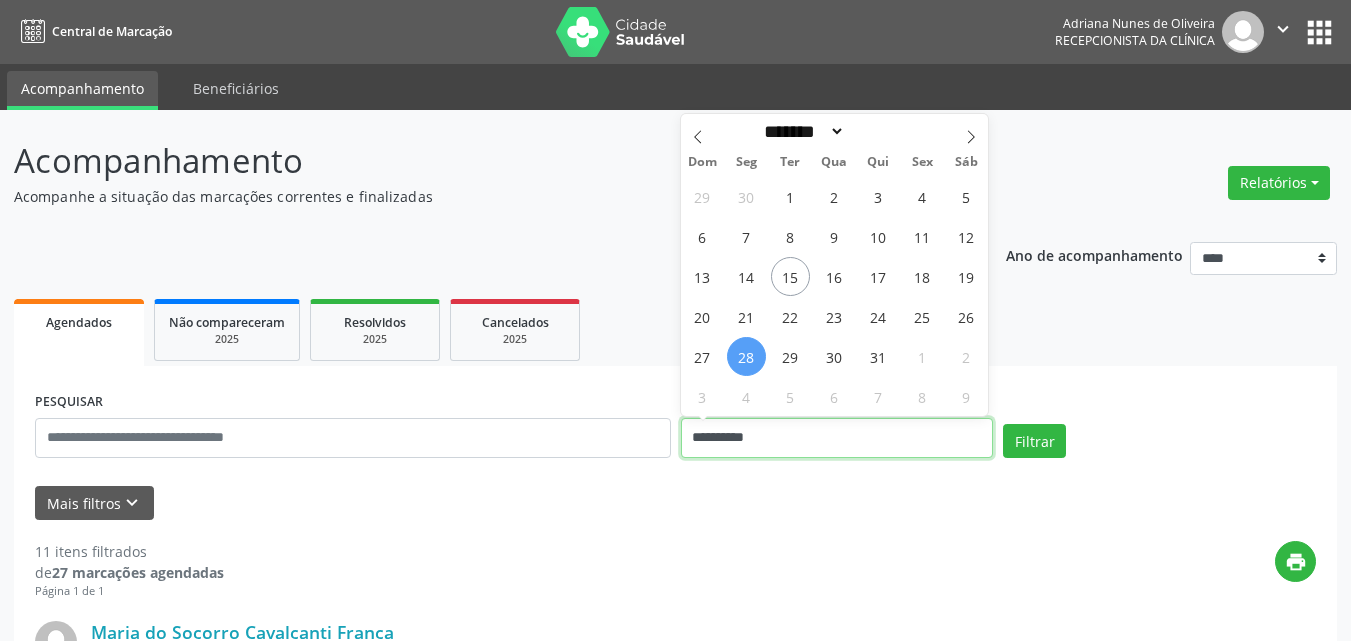 click on "**********" at bounding box center (837, 438) 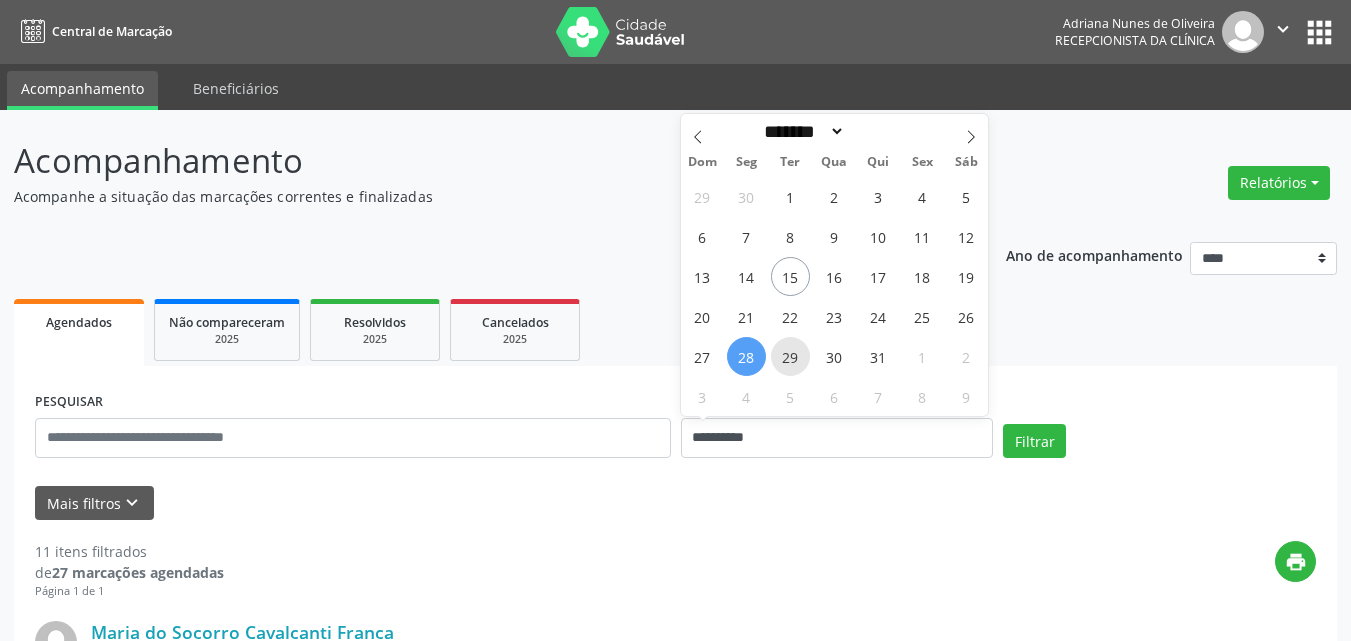 click on "29" at bounding box center (790, 356) 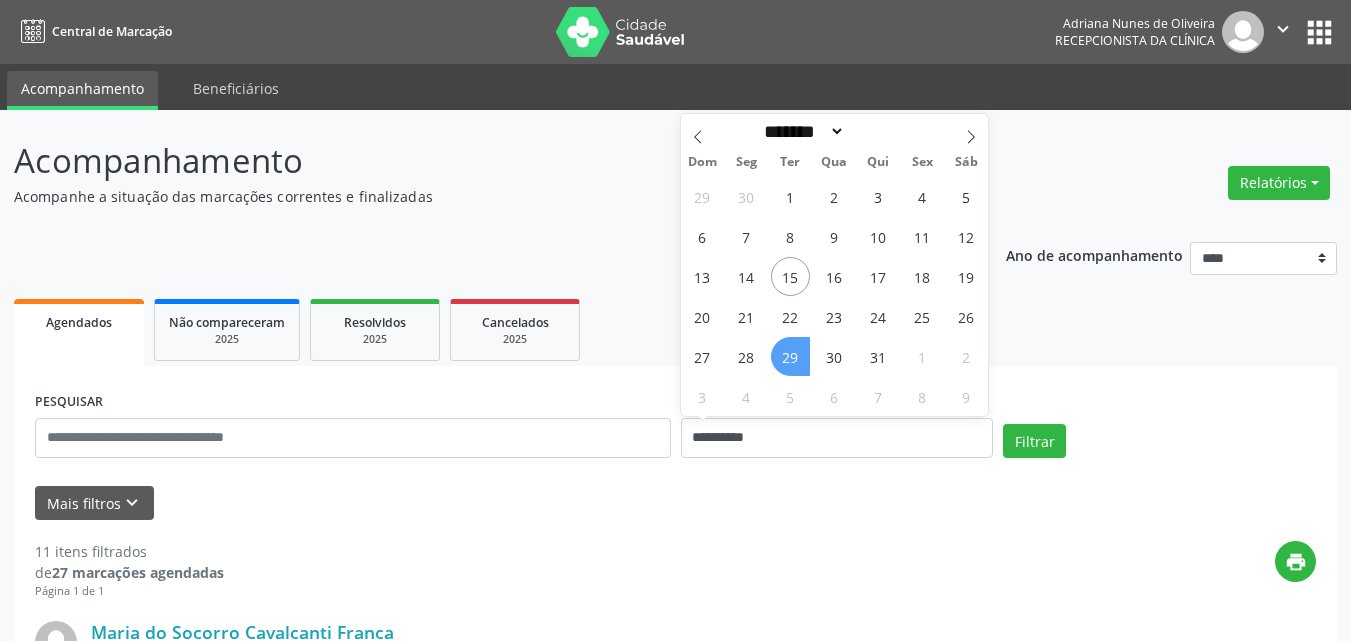 click on "29" at bounding box center (790, 356) 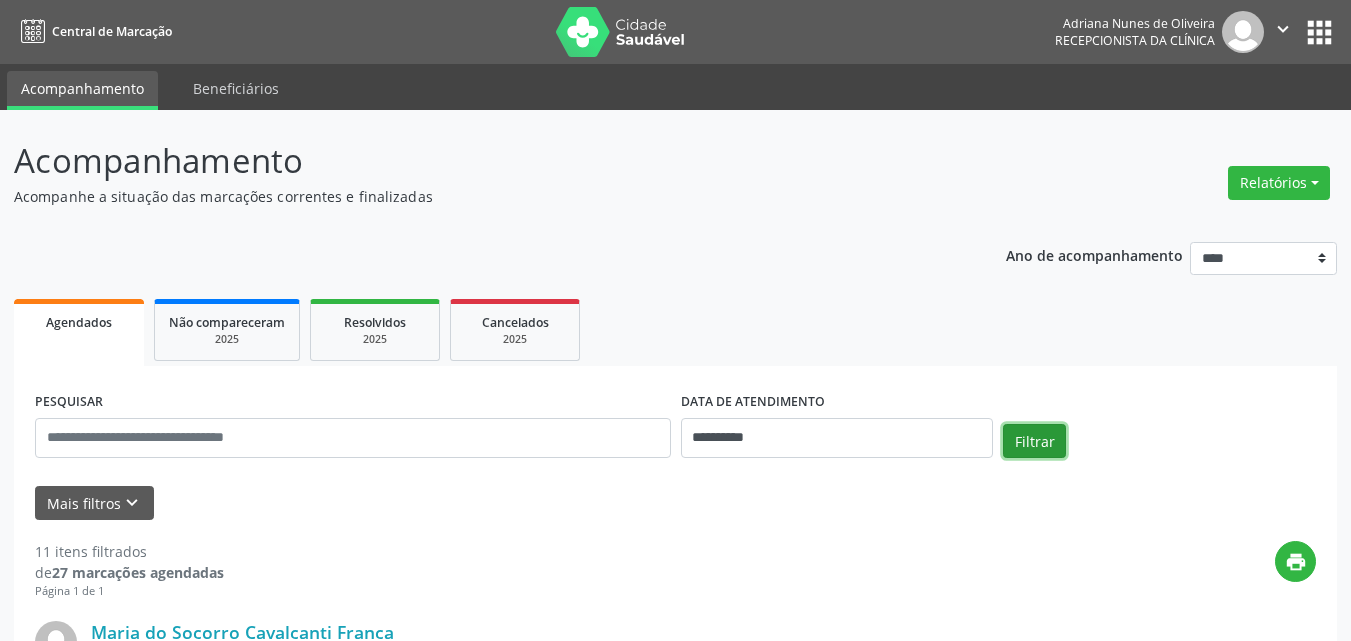 click on "Filtrar" at bounding box center [1034, 441] 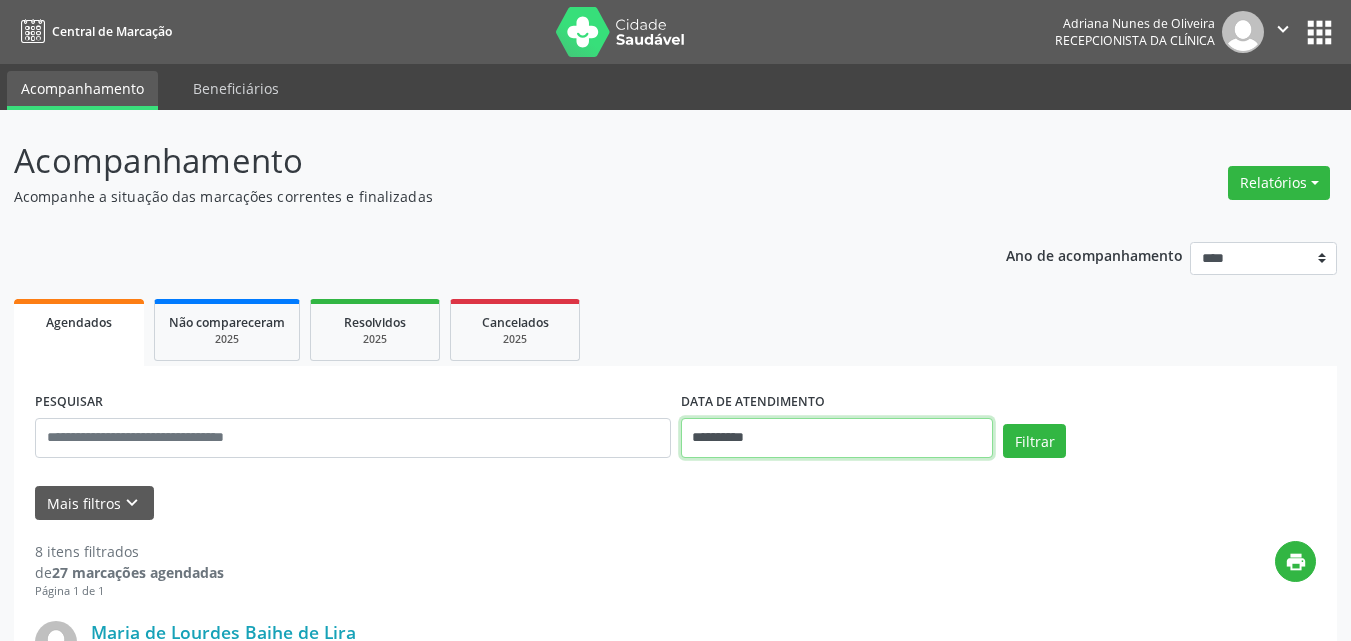click on "**********" at bounding box center (837, 438) 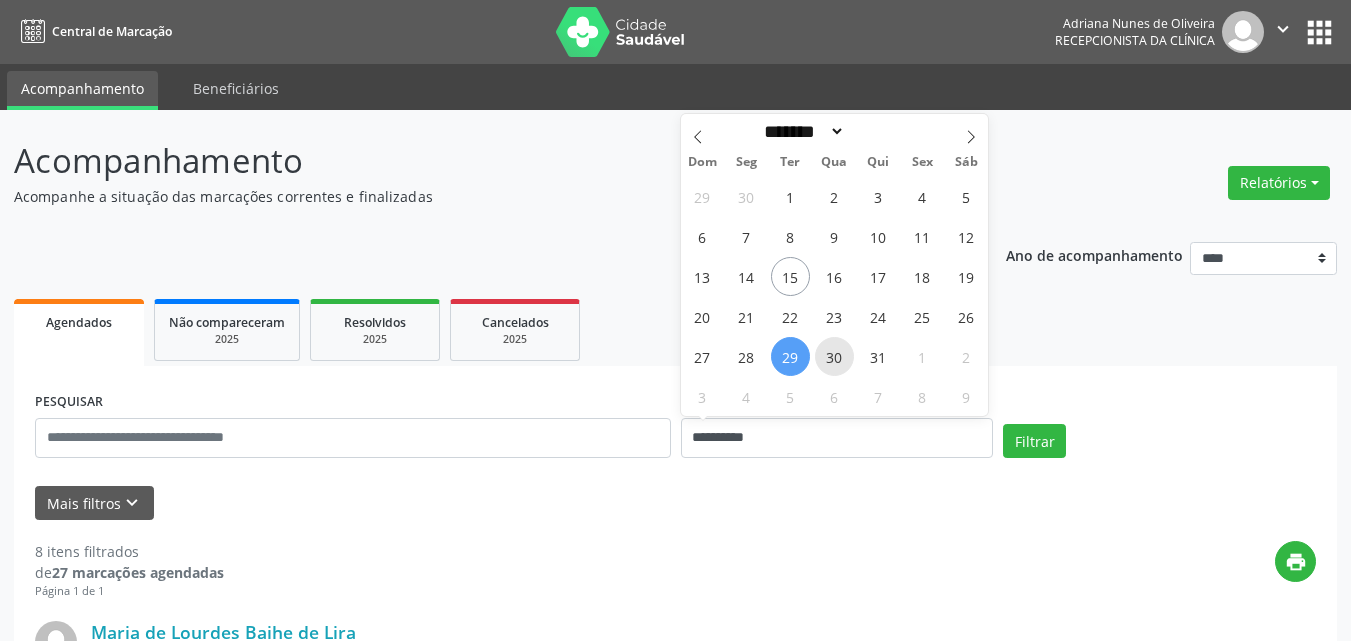click on "30" at bounding box center (834, 356) 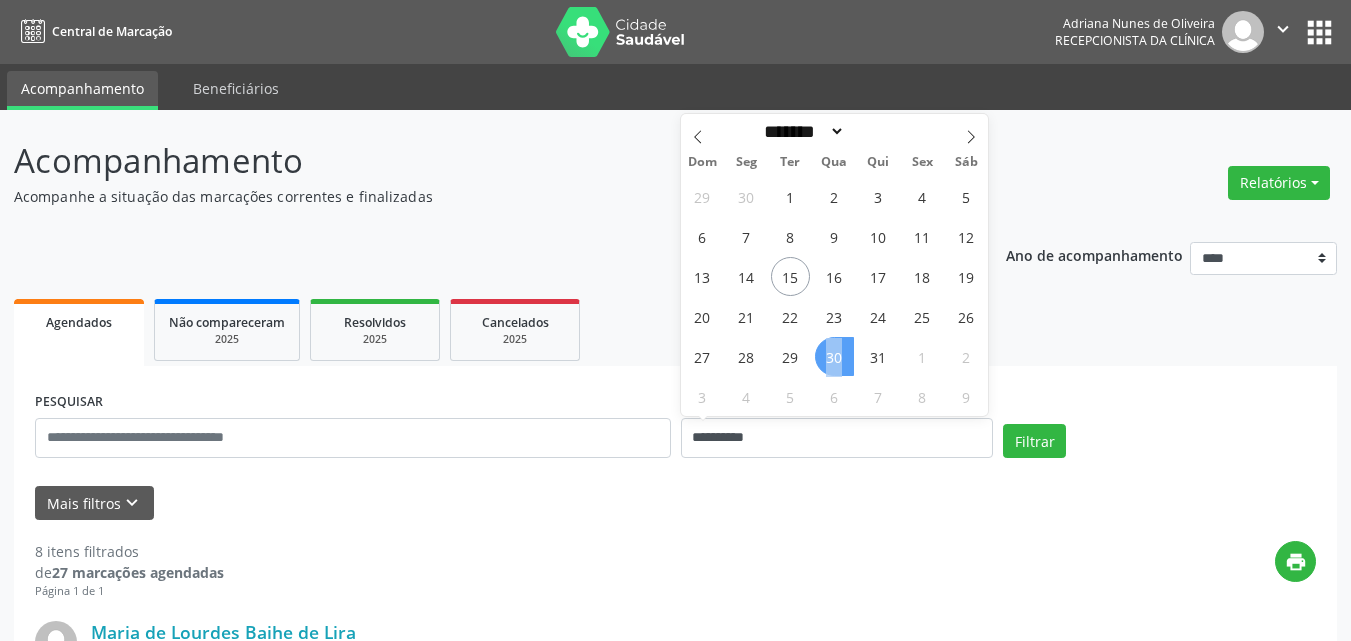 click on "30" at bounding box center [834, 356] 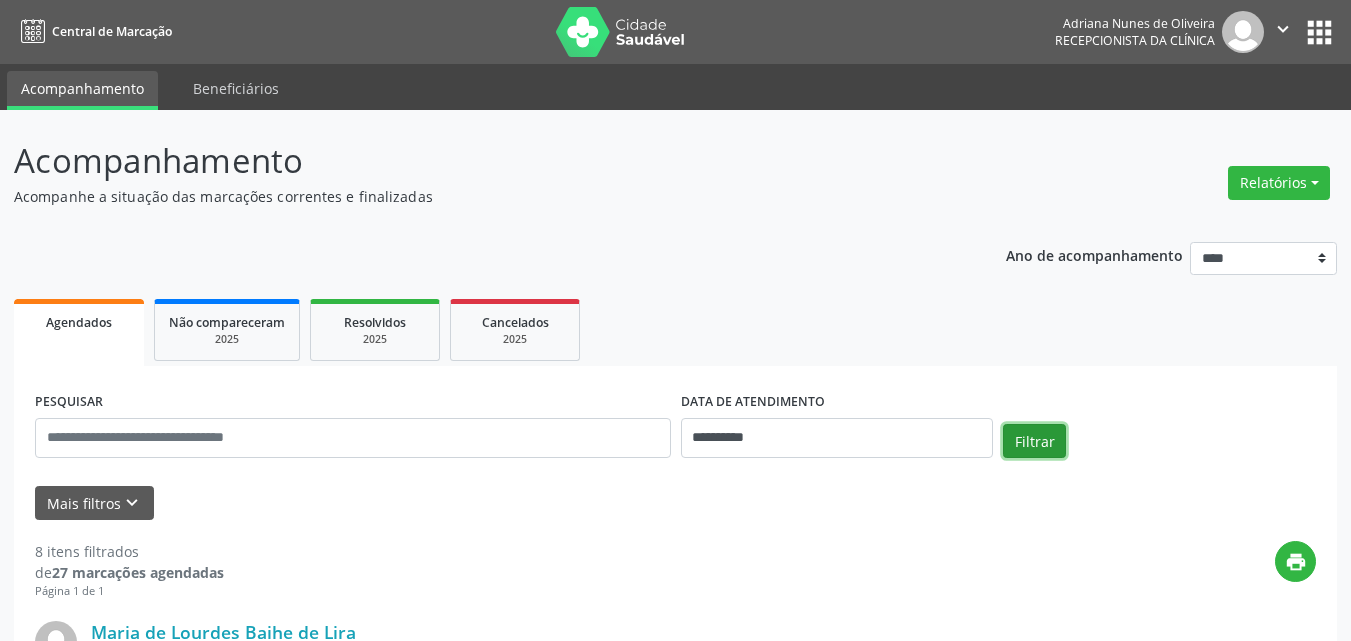 click on "Filtrar" at bounding box center (1034, 441) 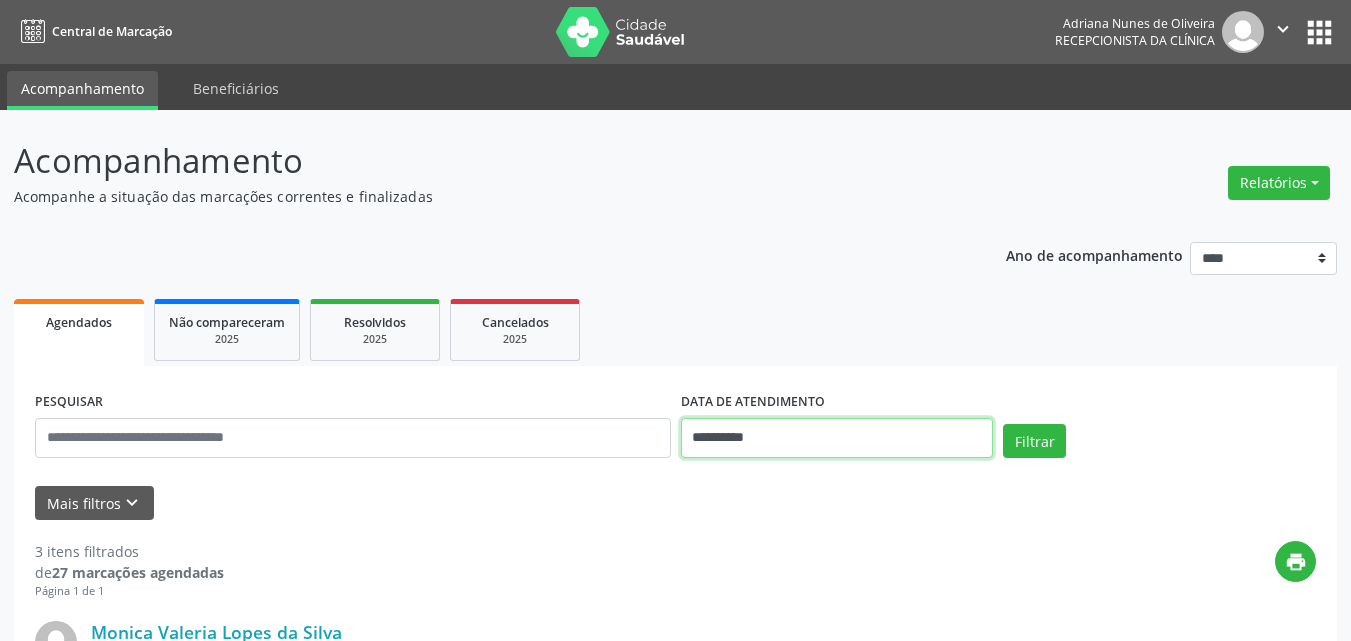 click on "**********" at bounding box center (837, 438) 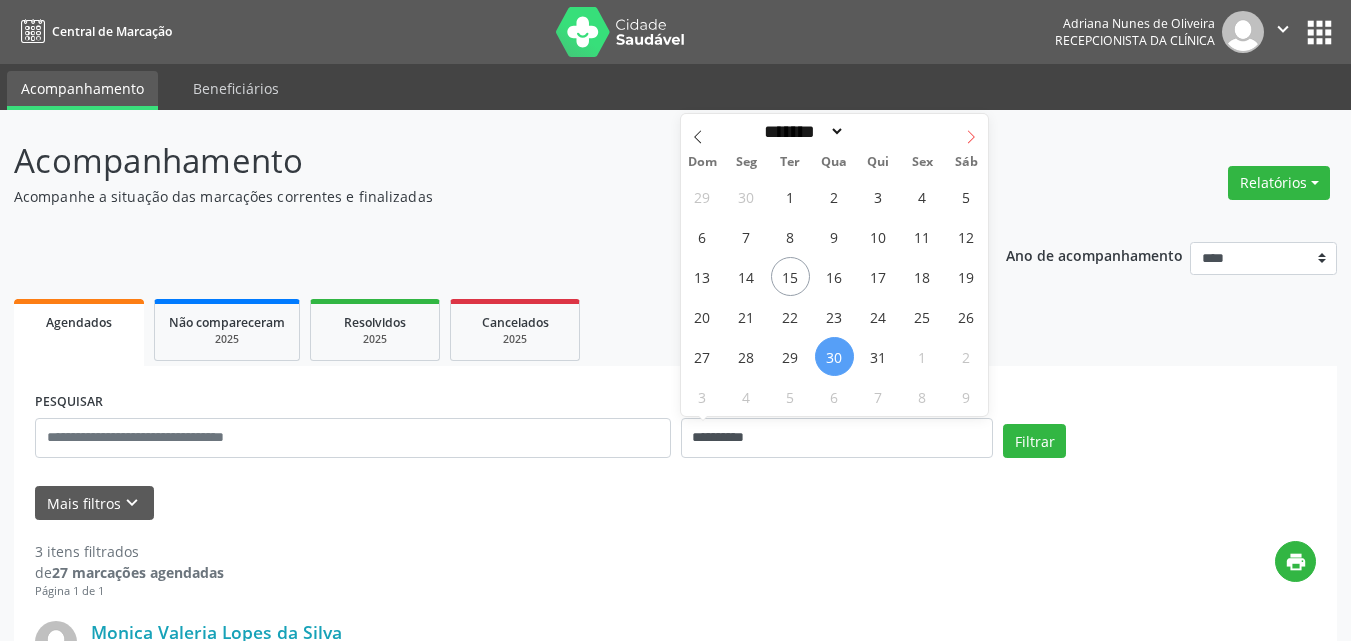 click at bounding box center [971, 131] 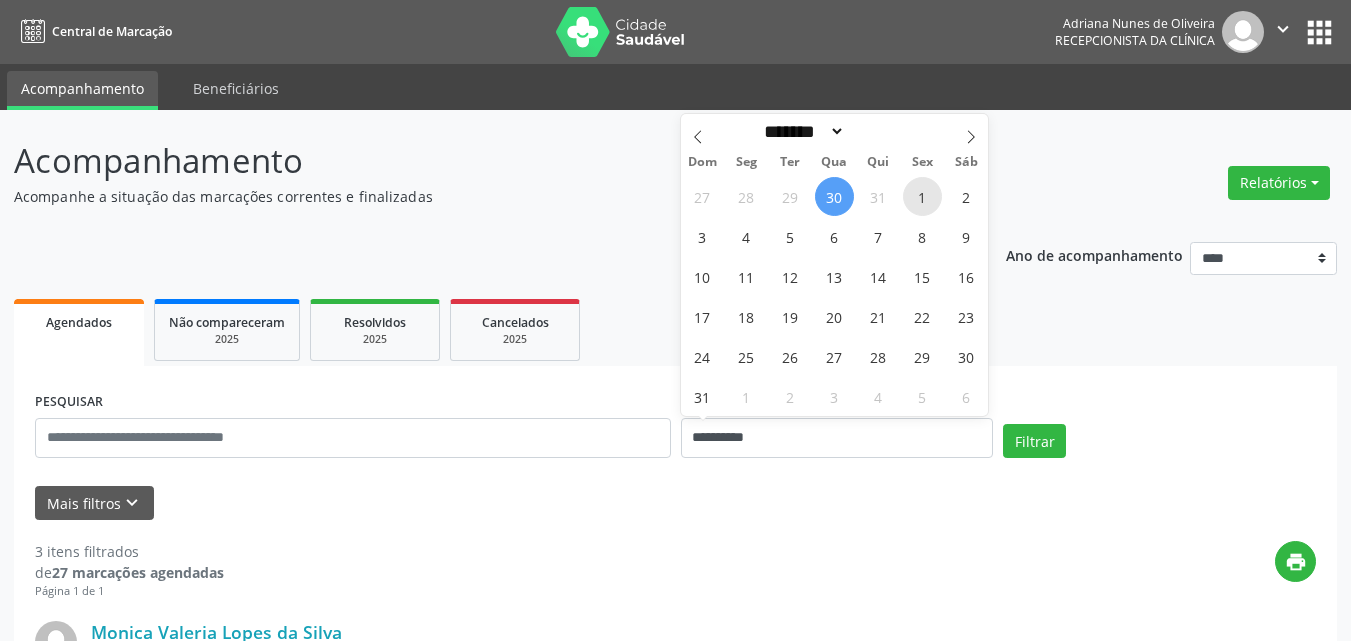 click on "1" at bounding box center [922, 196] 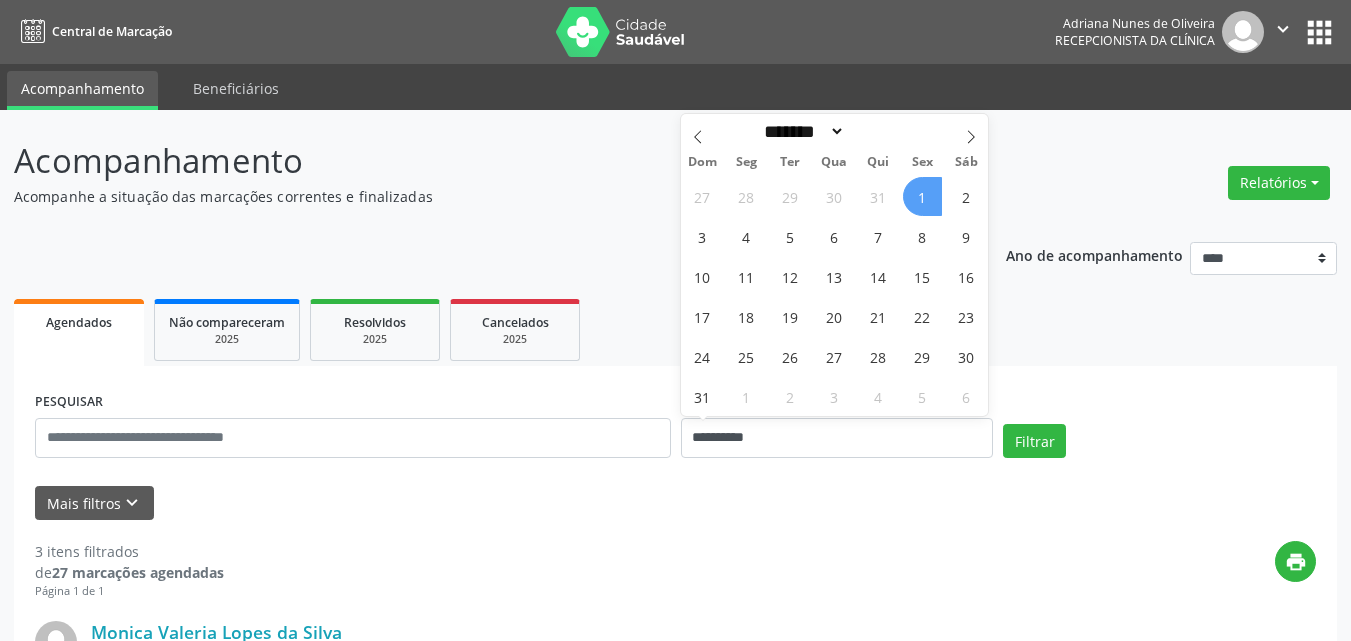 click on "1" at bounding box center (922, 196) 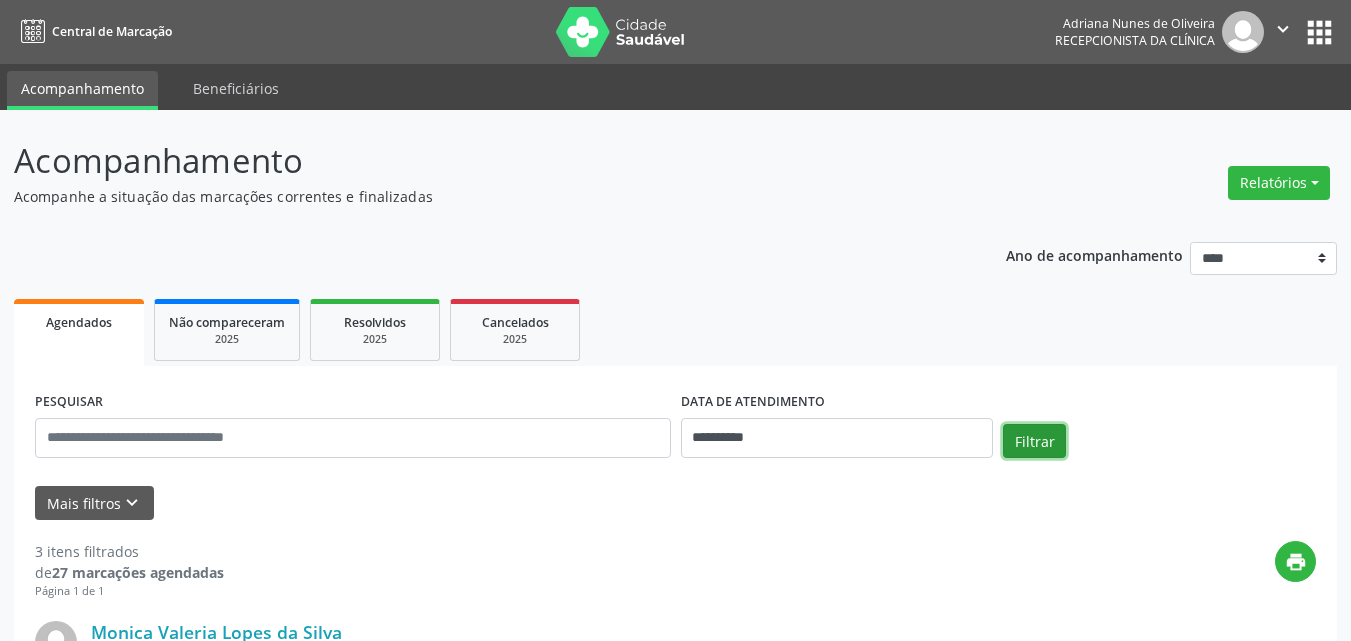 click on "Filtrar" at bounding box center (1034, 441) 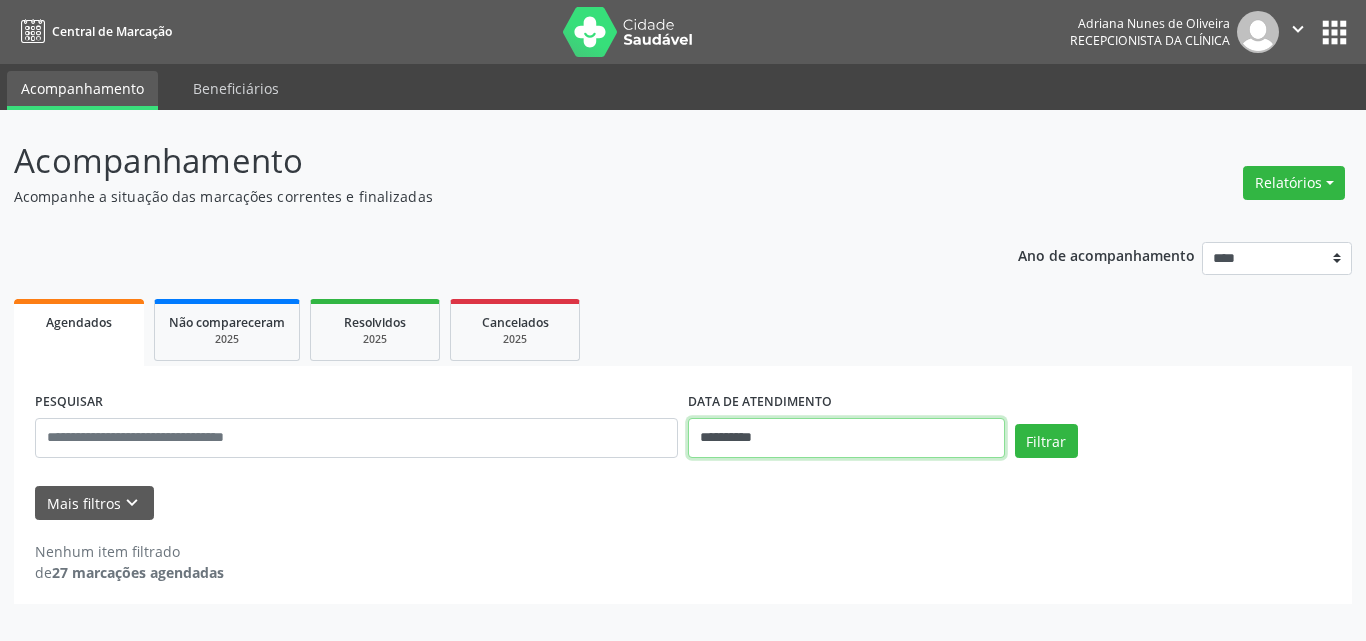 click on "**********" at bounding box center [846, 438] 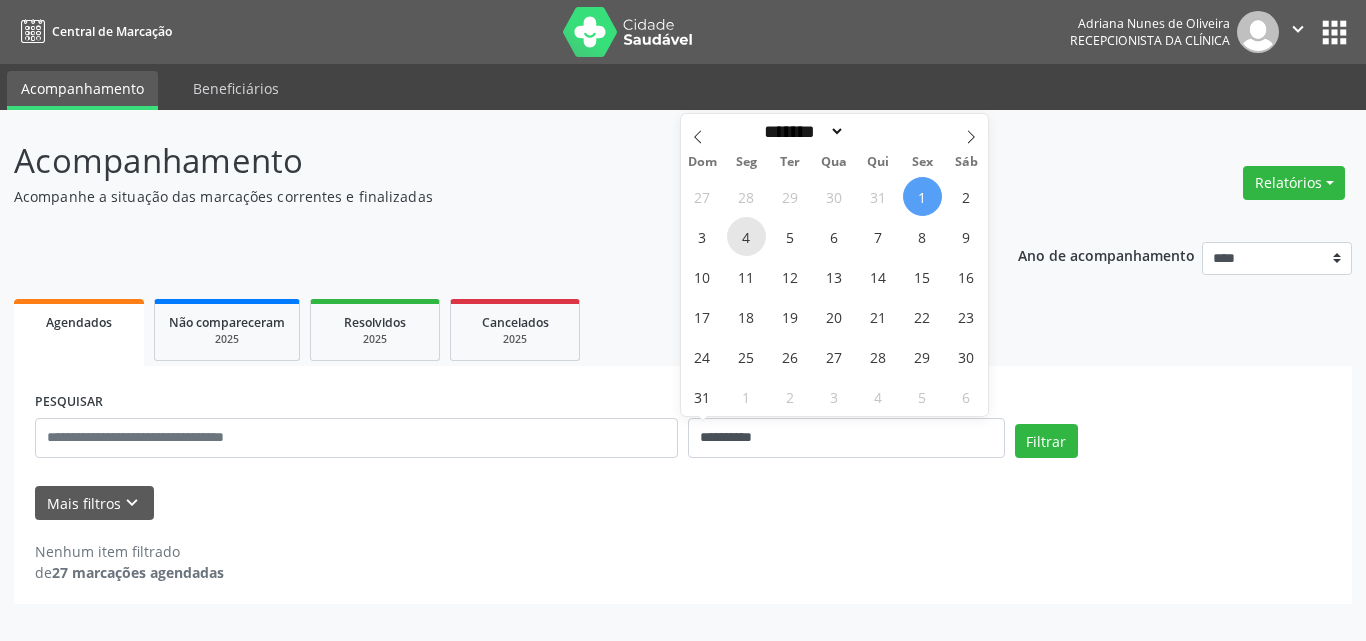 click on "4" at bounding box center (746, 236) 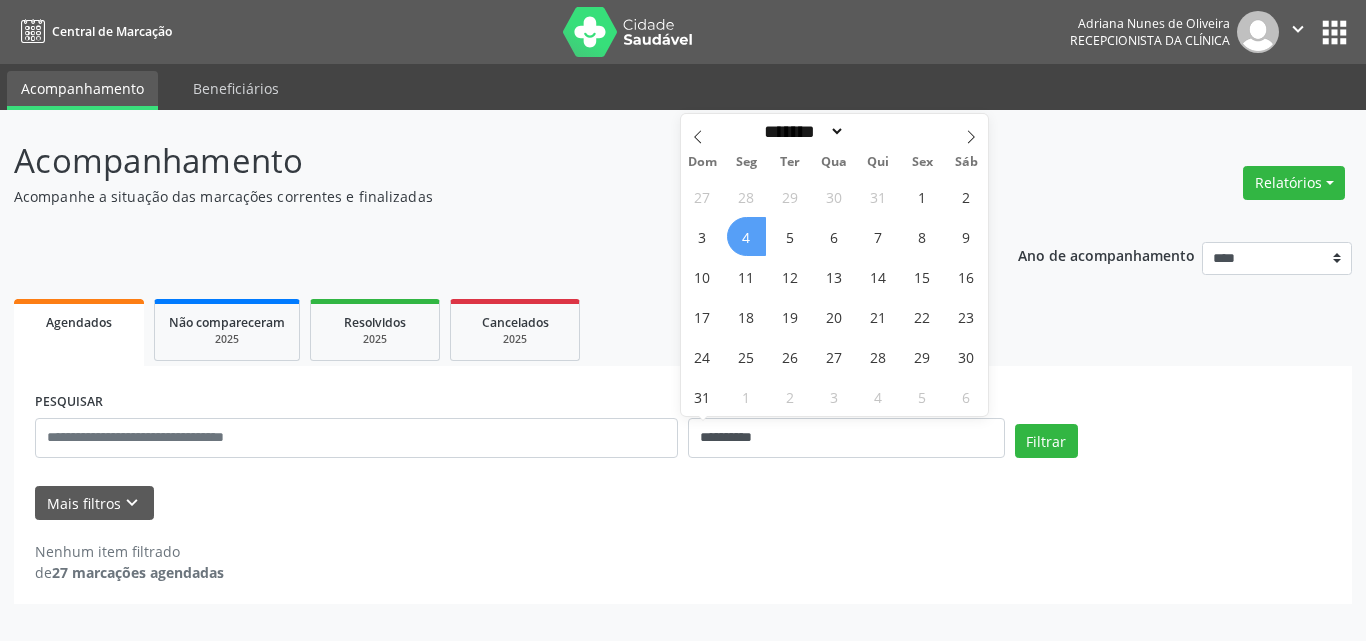 click on "4" at bounding box center [746, 236] 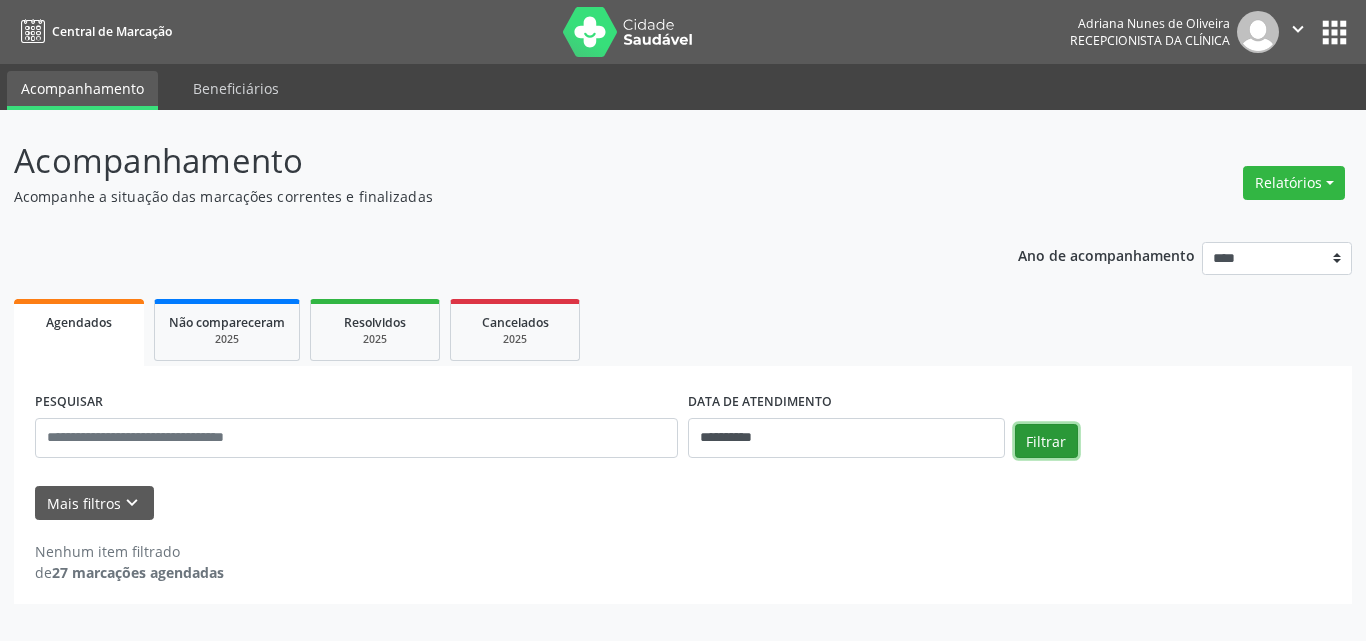 click on "Filtrar" at bounding box center (1046, 441) 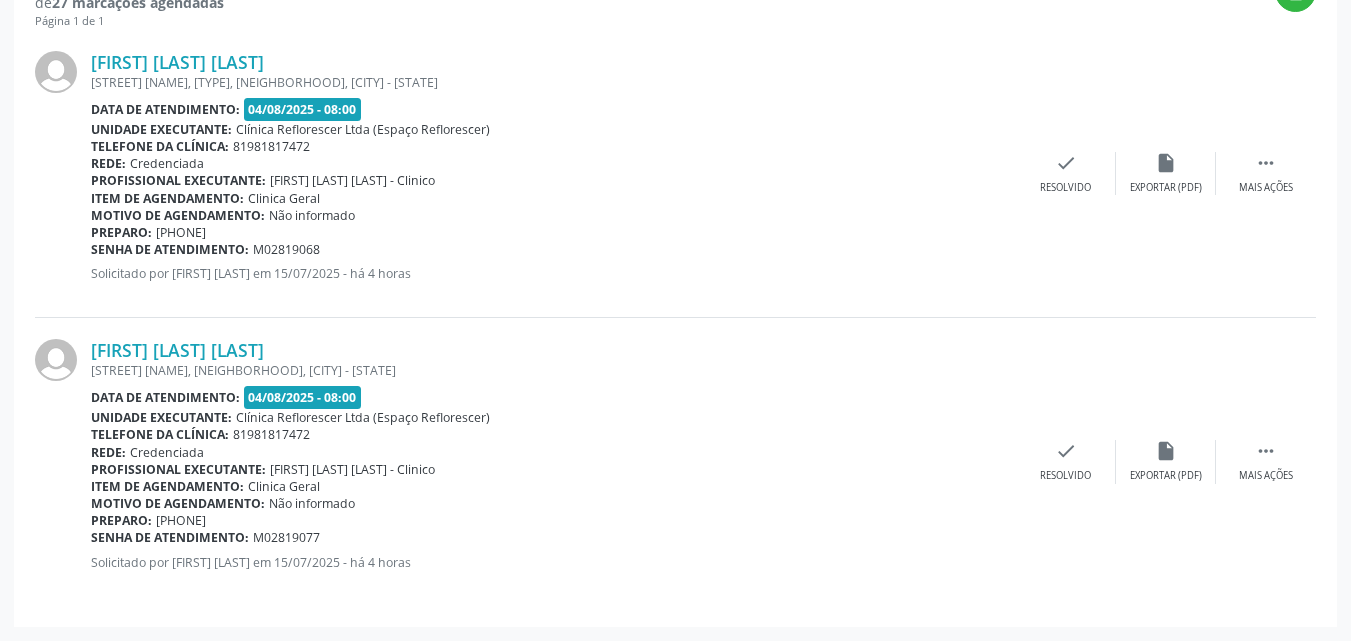 scroll, scrollTop: 70, scrollLeft: 0, axis: vertical 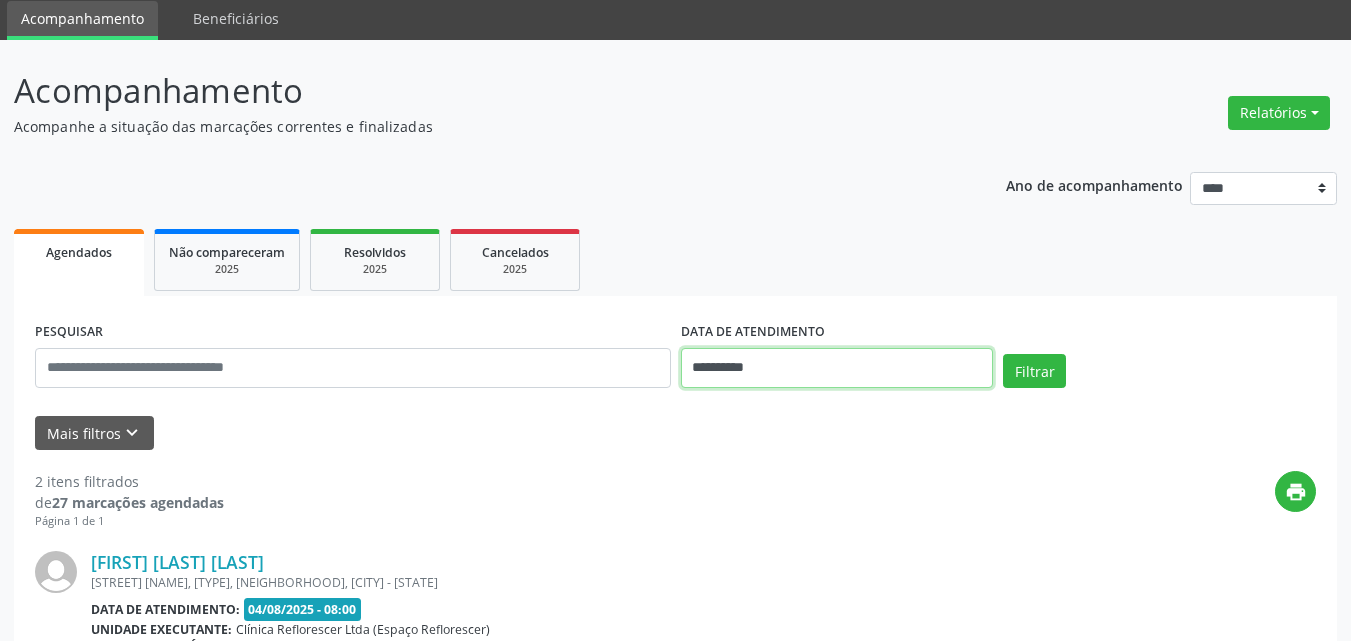 click on "**********" at bounding box center [837, 368] 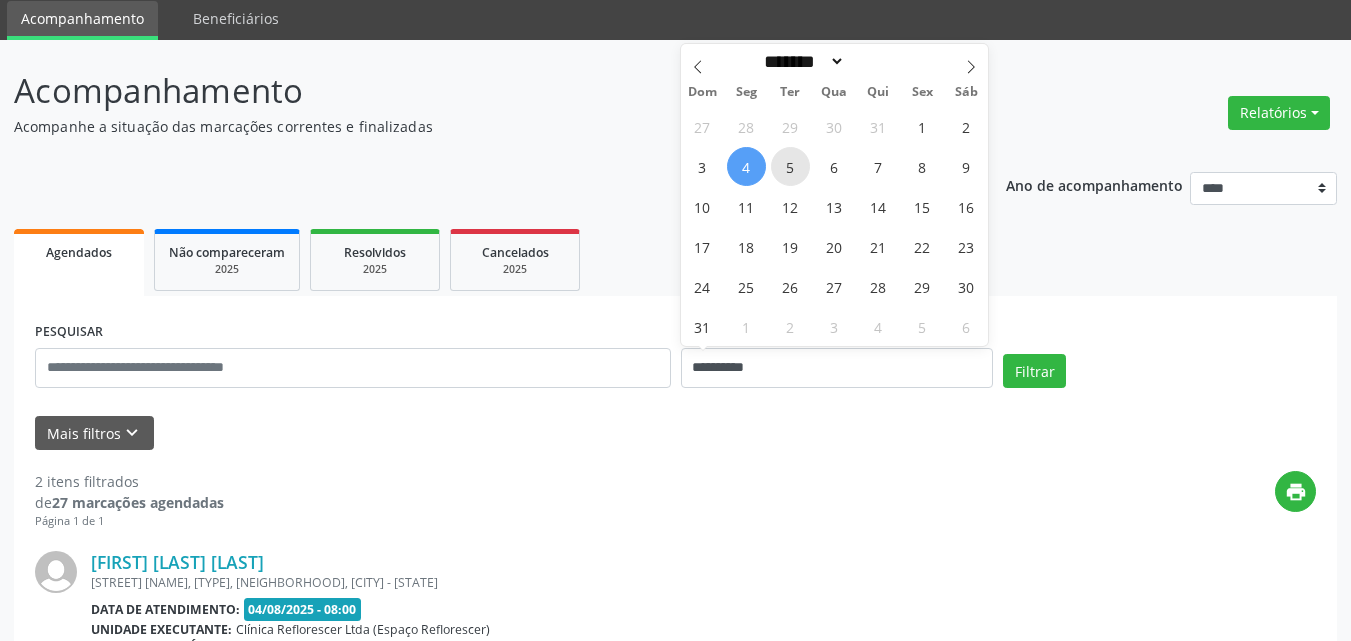 click on "5" at bounding box center [790, 166] 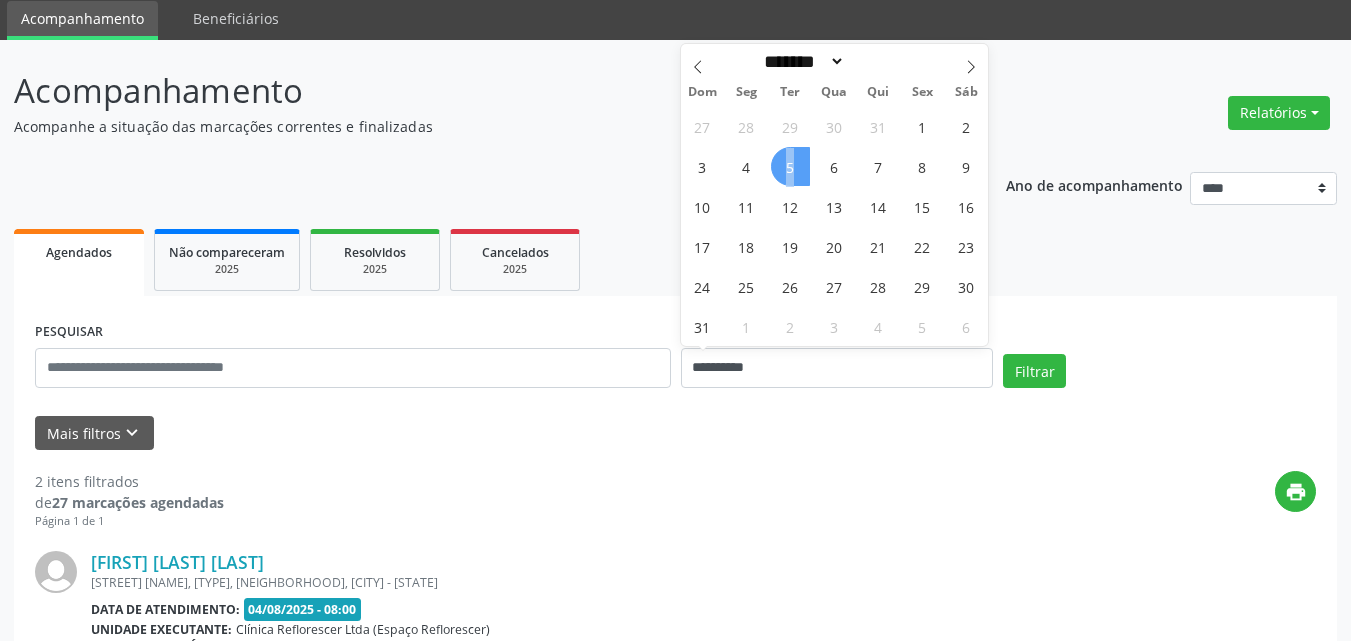 click on "5" at bounding box center (790, 166) 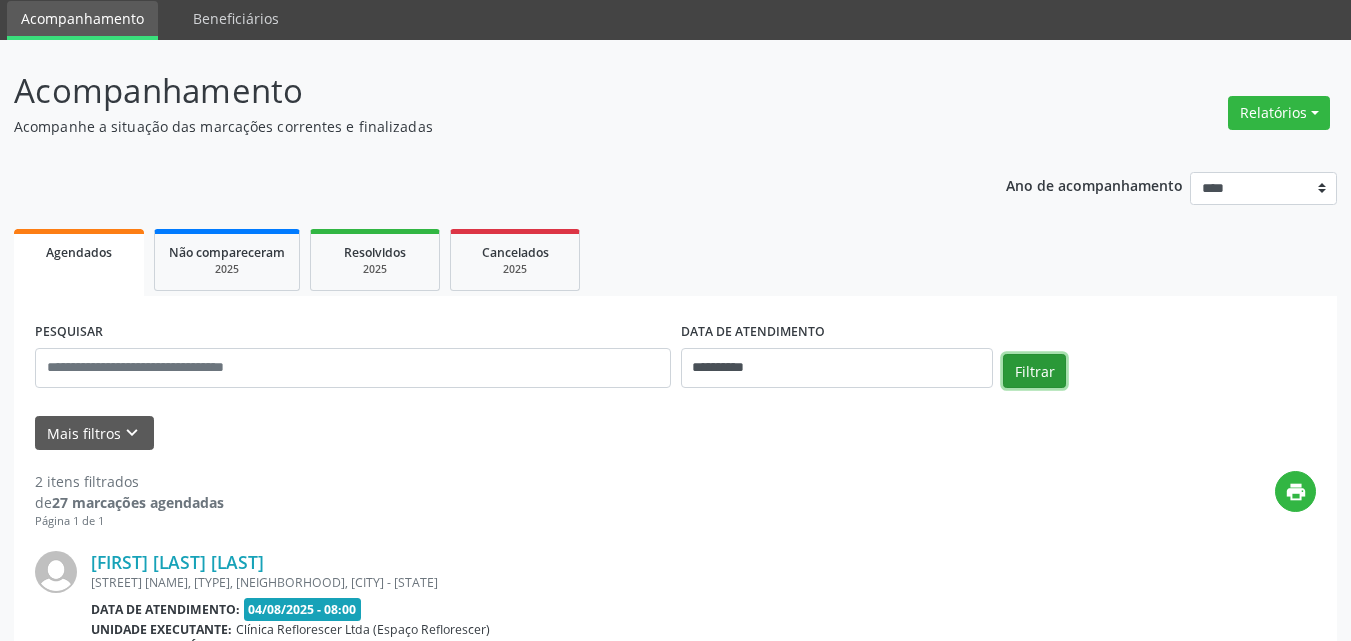 click on "Filtrar" at bounding box center [1034, 371] 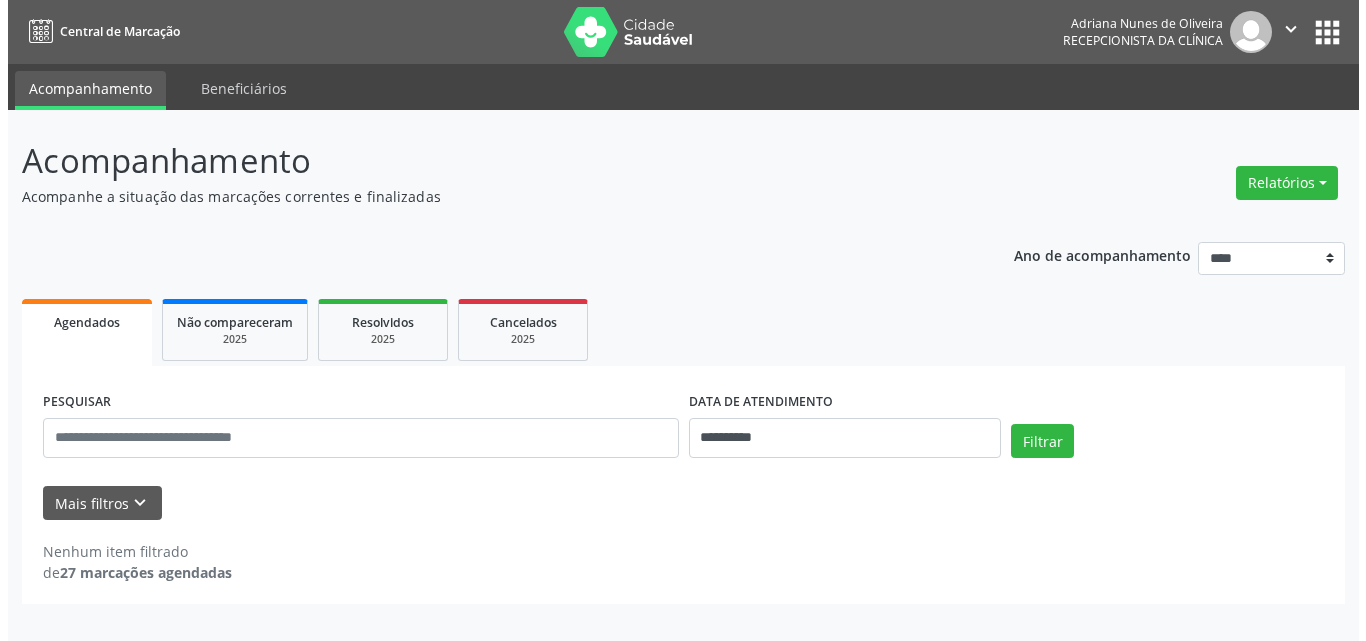 scroll, scrollTop: 0, scrollLeft: 0, axis: both 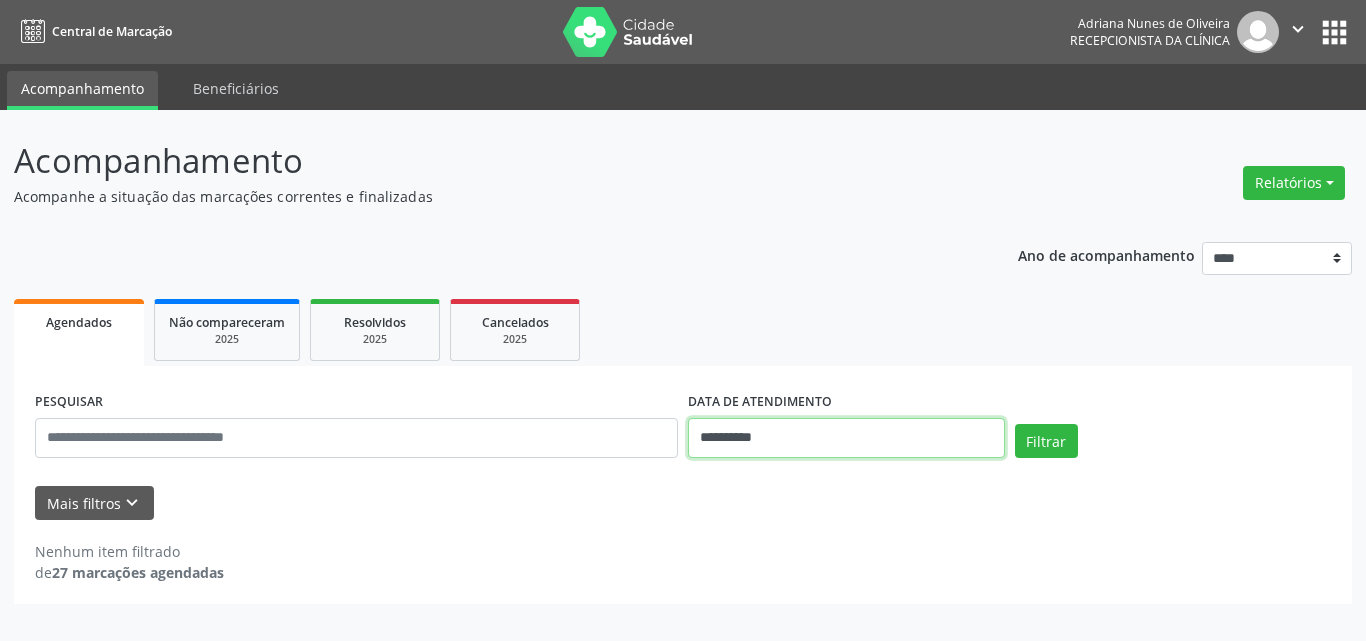 click on "**********" at bounding box center [846, 438] 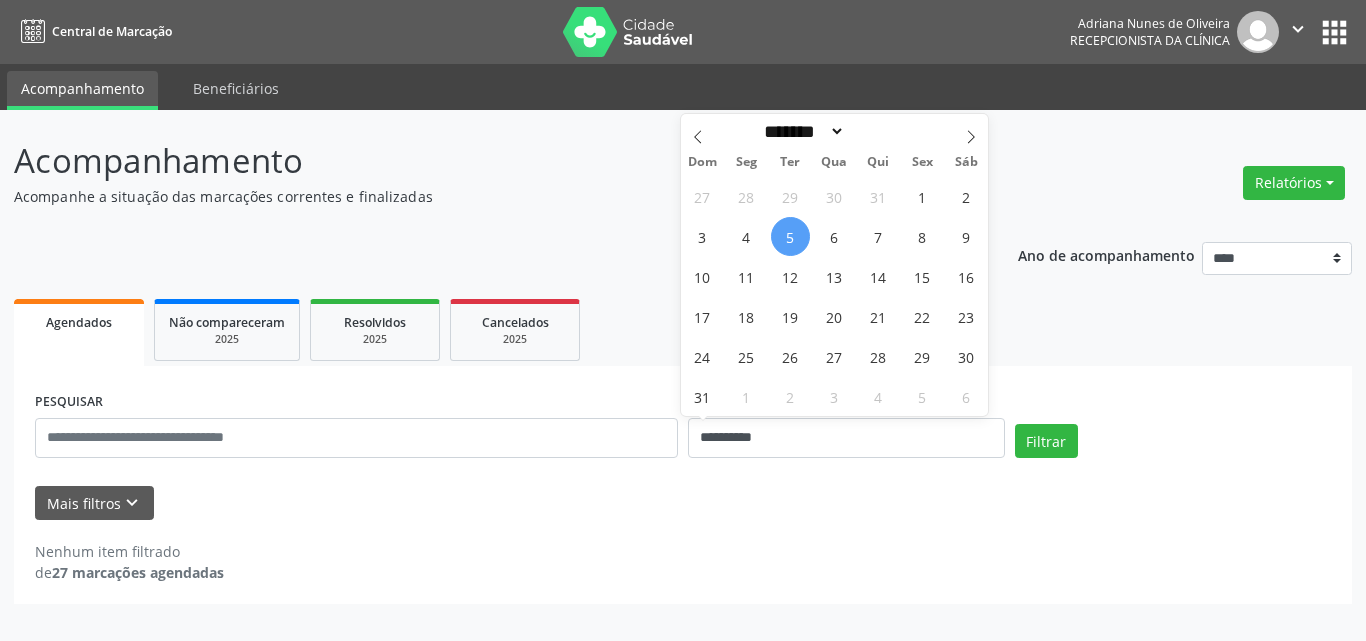 click on "5" at bounding box center [790, 236] 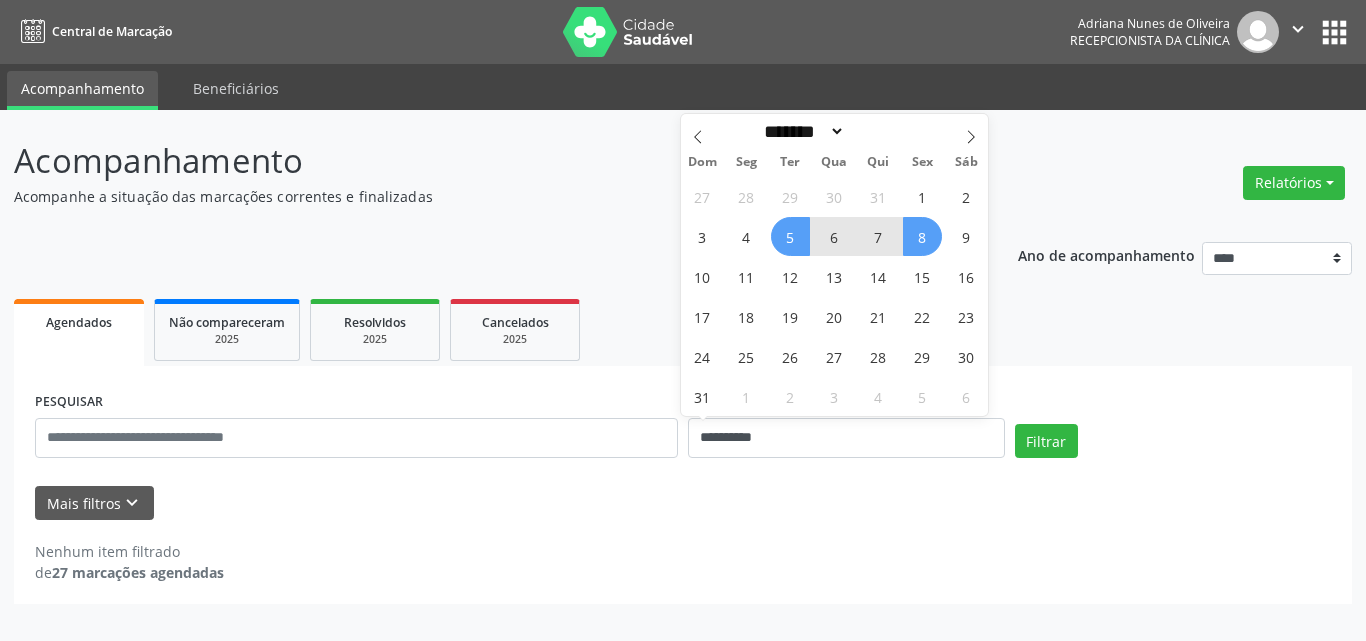click on "8" at bounding box center (922, 236) 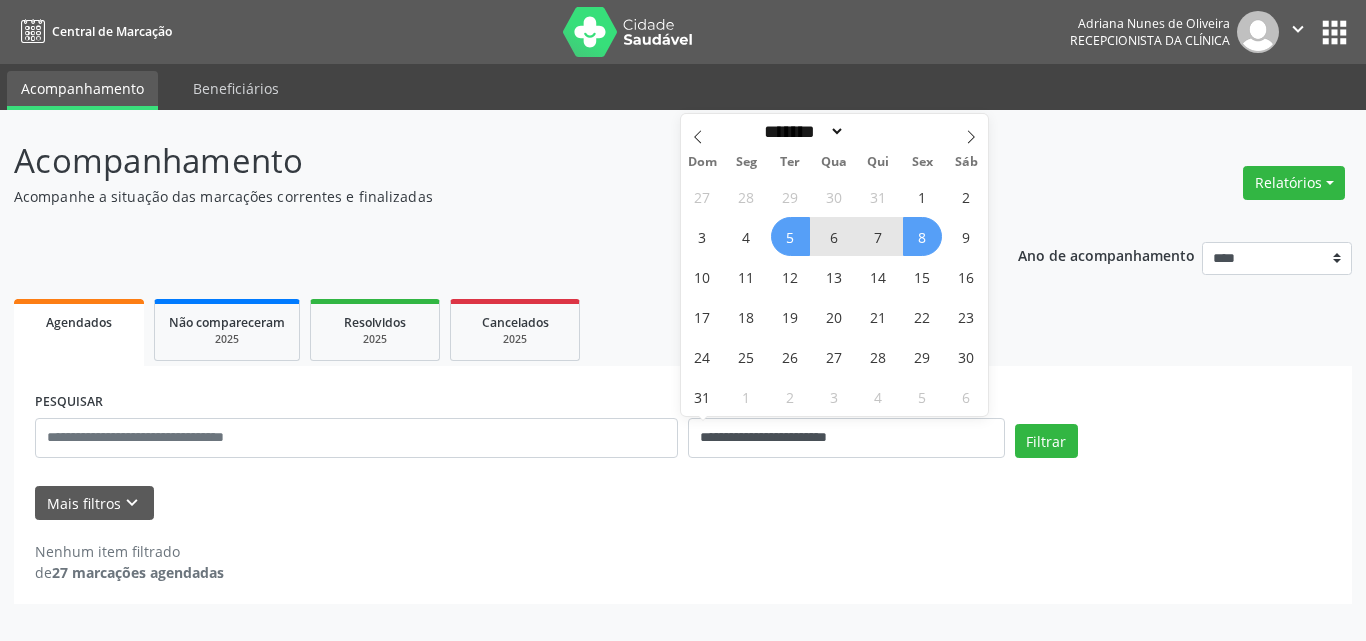 select on "*" 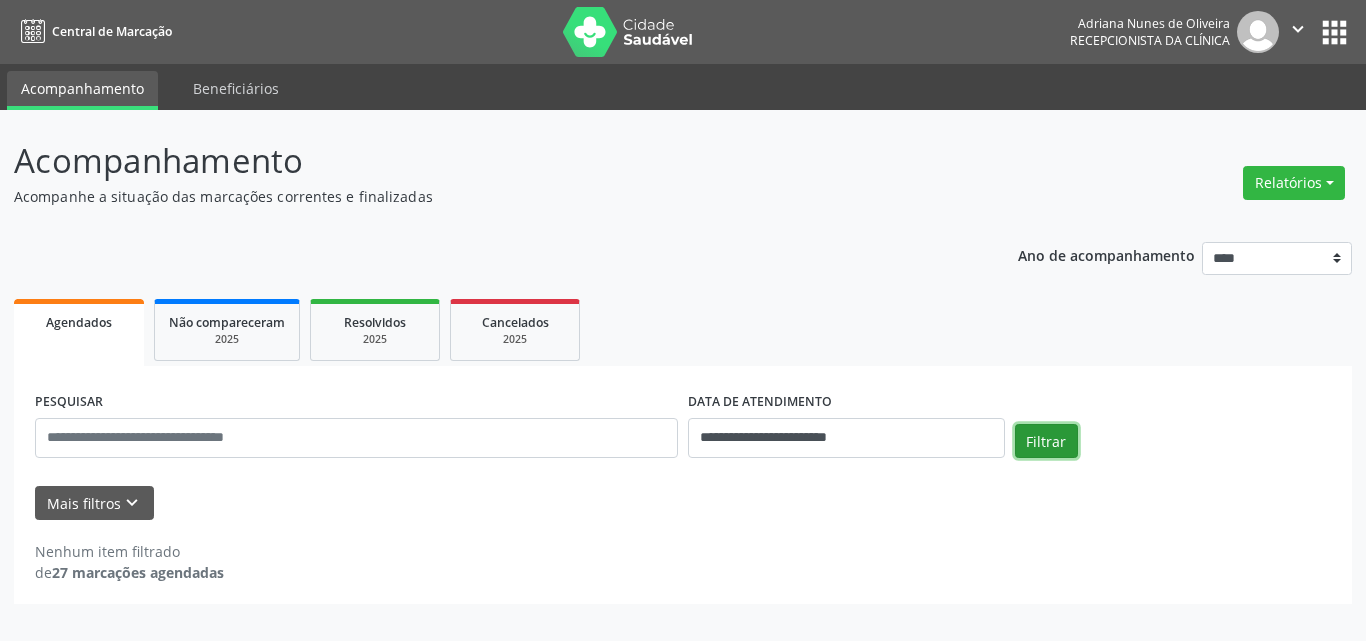 click on "Filtrar" at bounding box center (1046, 441) 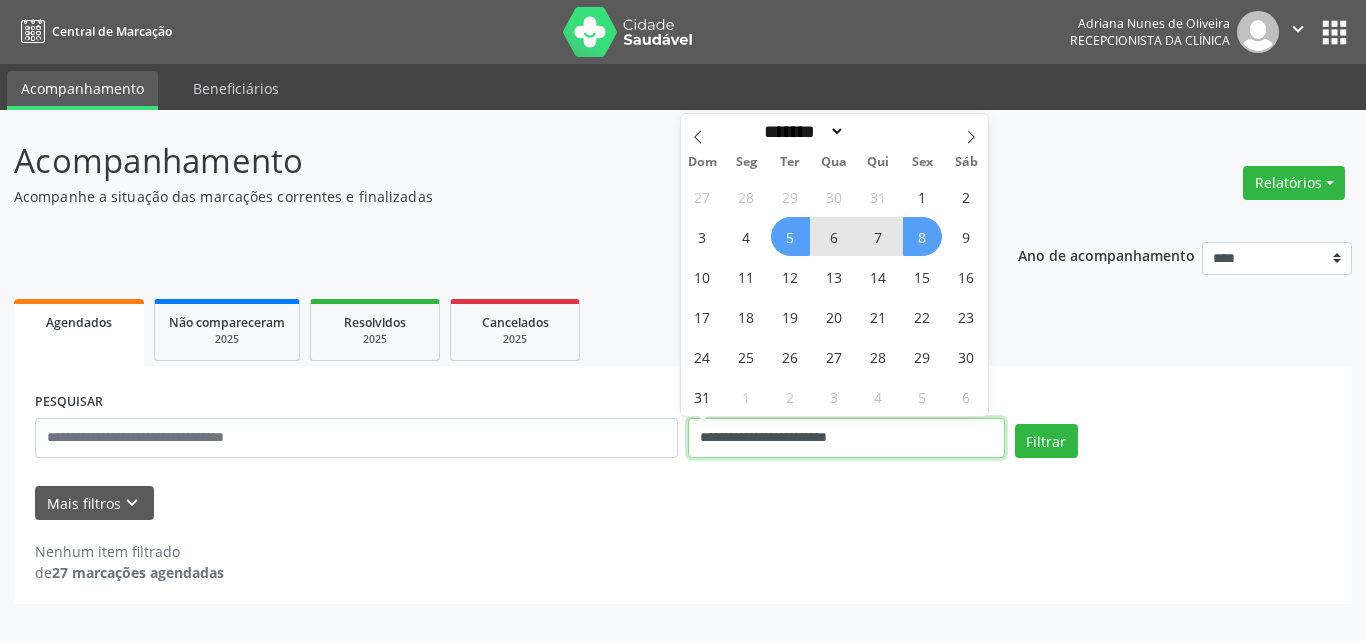 click on "**********" at bounding box center [846, 438] 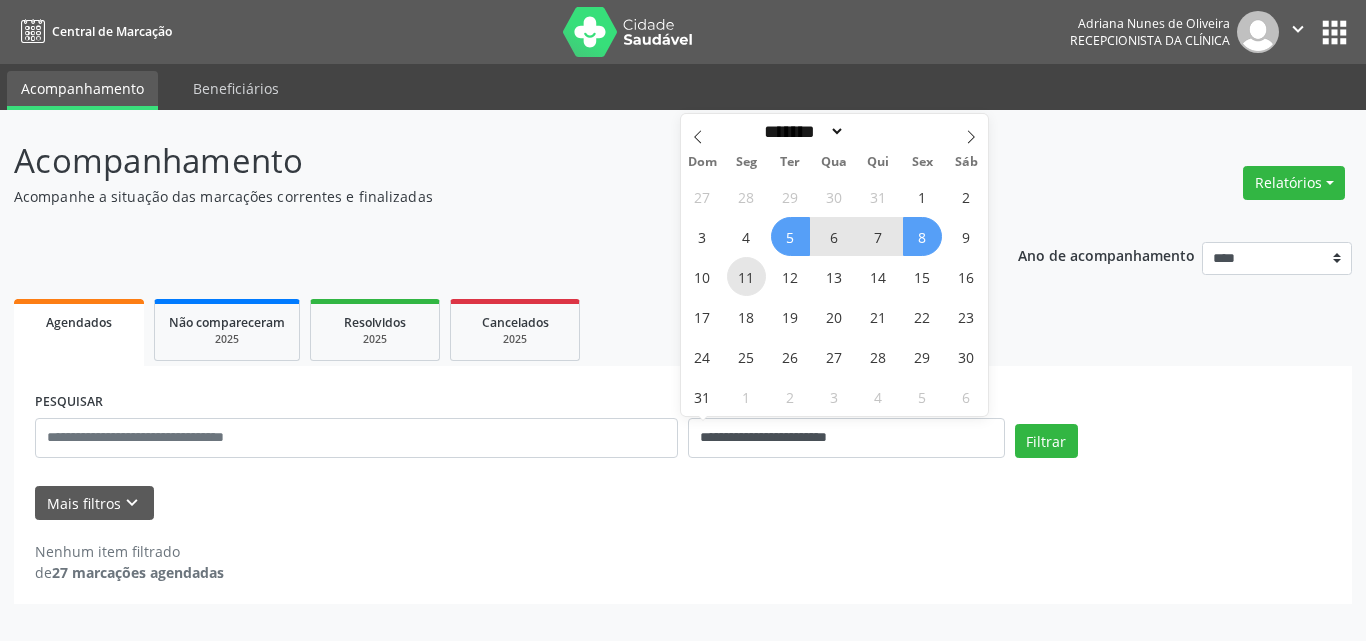 click on "11" at bounding box center [746, 276] 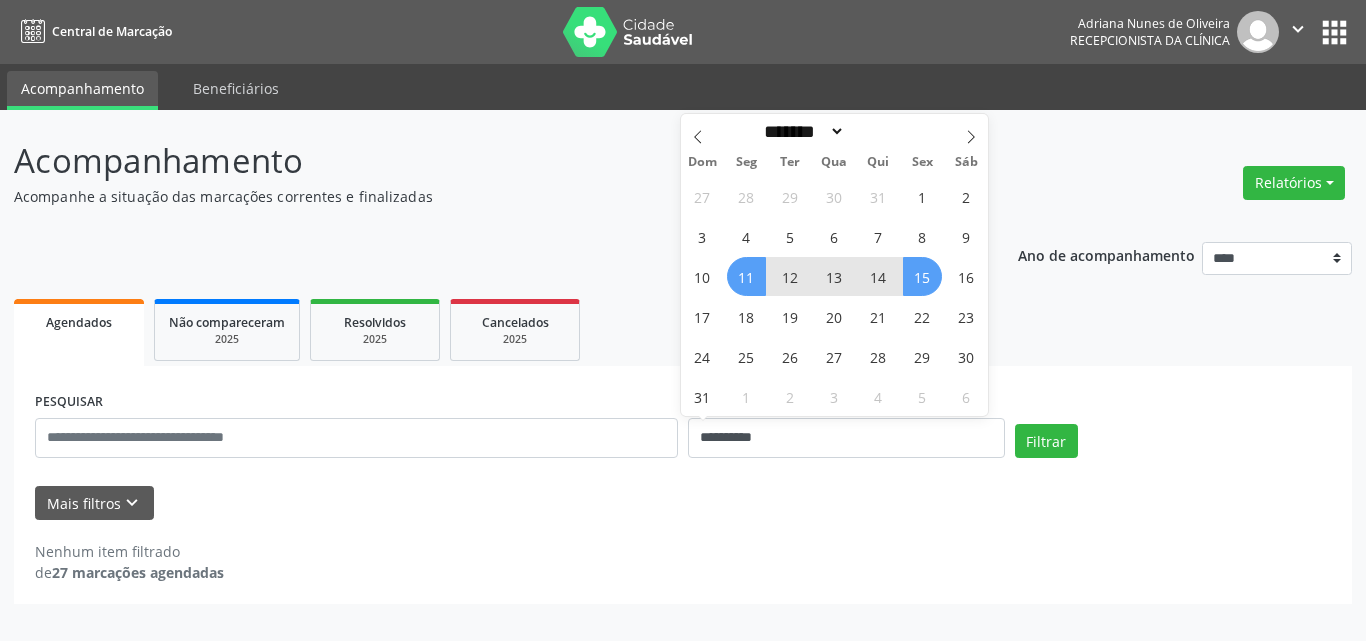 click on "15" at bounding box center (922, 276) 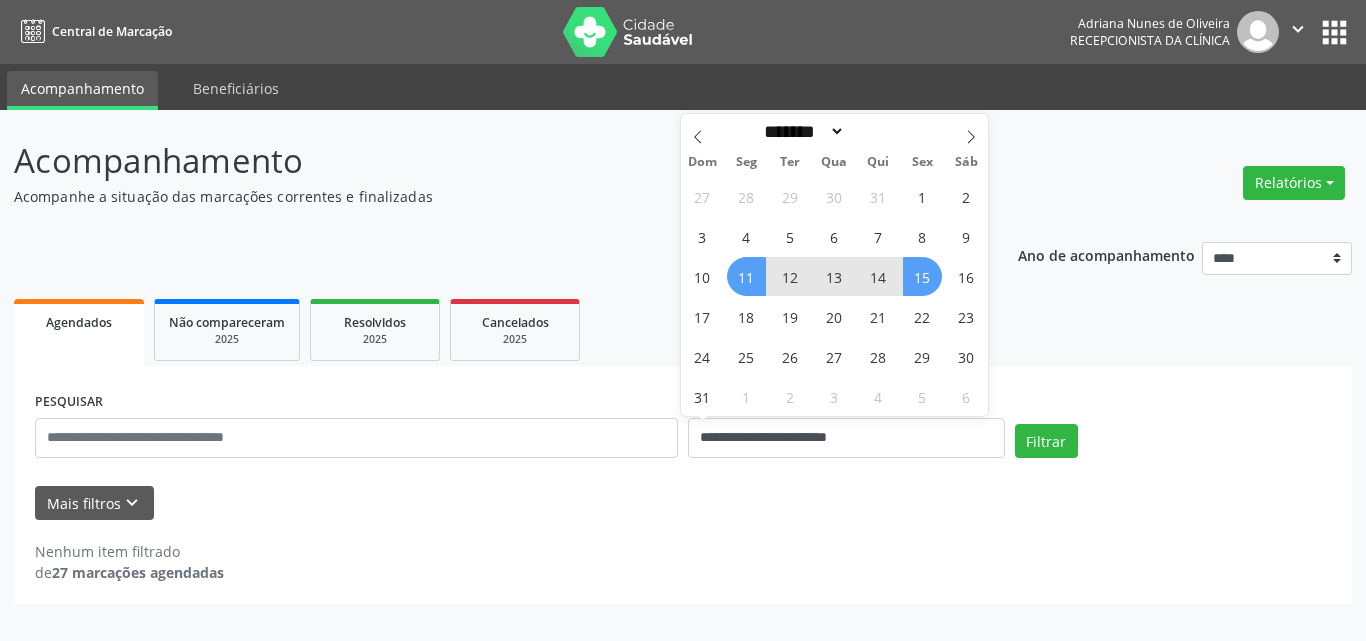 select on "*" 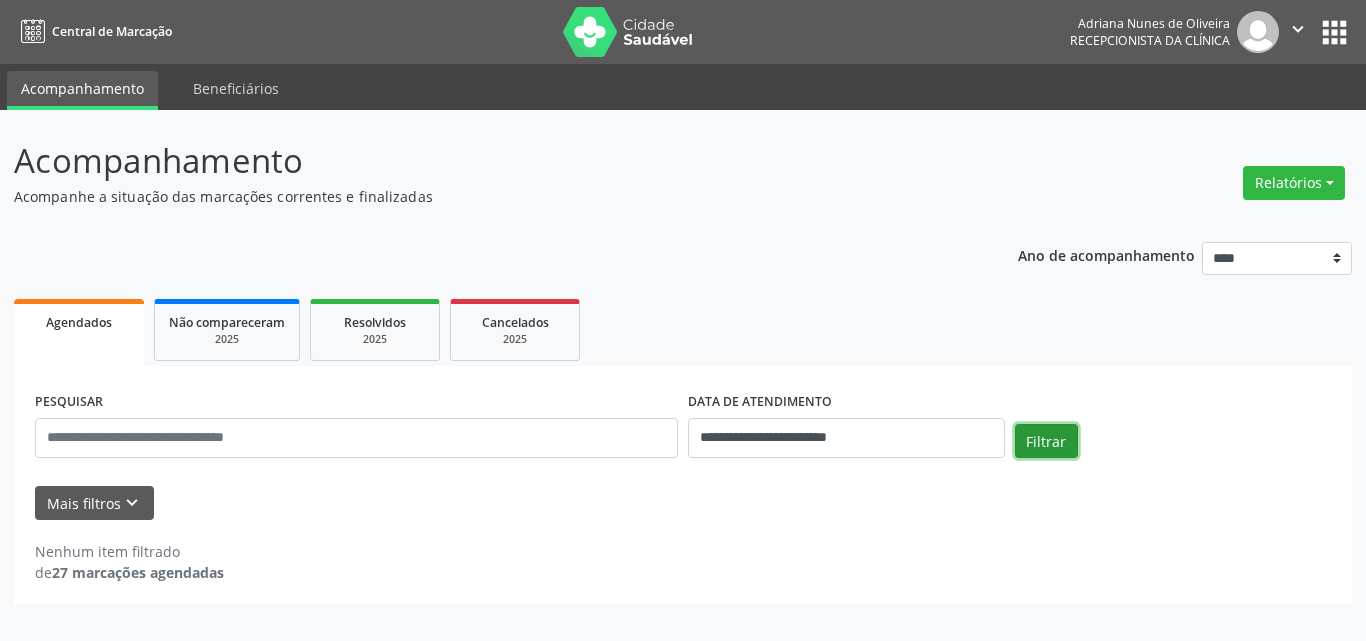 click on "Filtrar" at bounding box center [1046, 441] 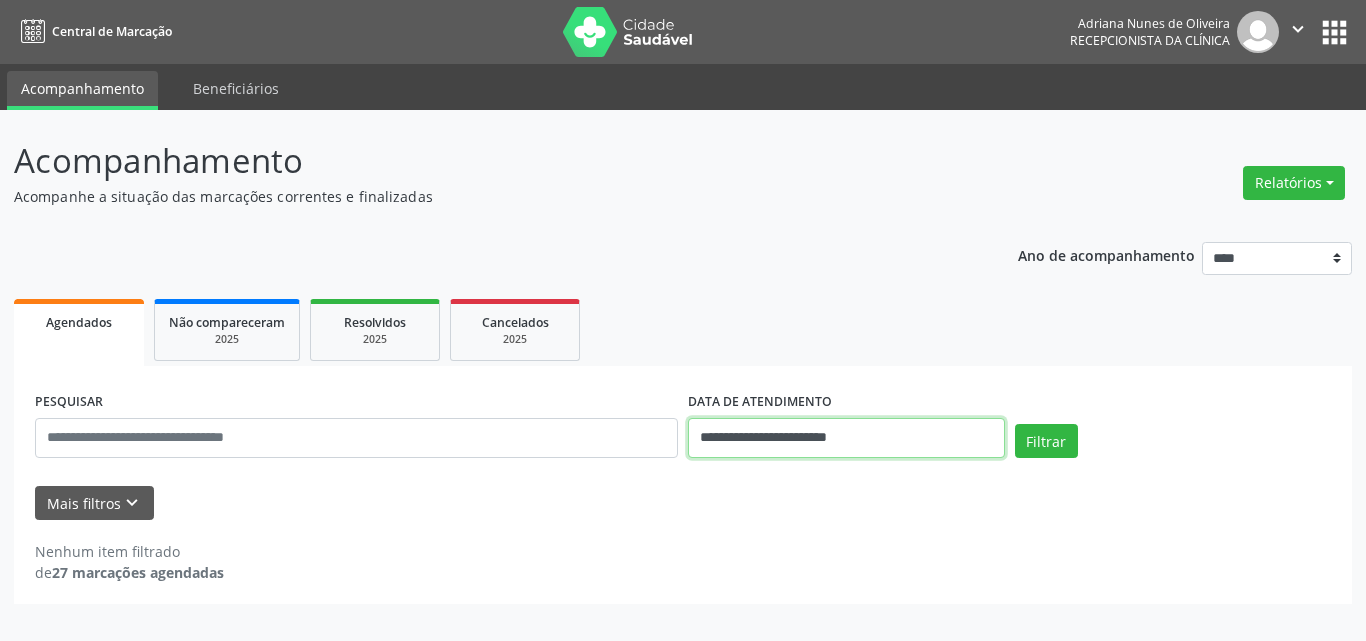 click on "**********" at bounding box center [846, 438] 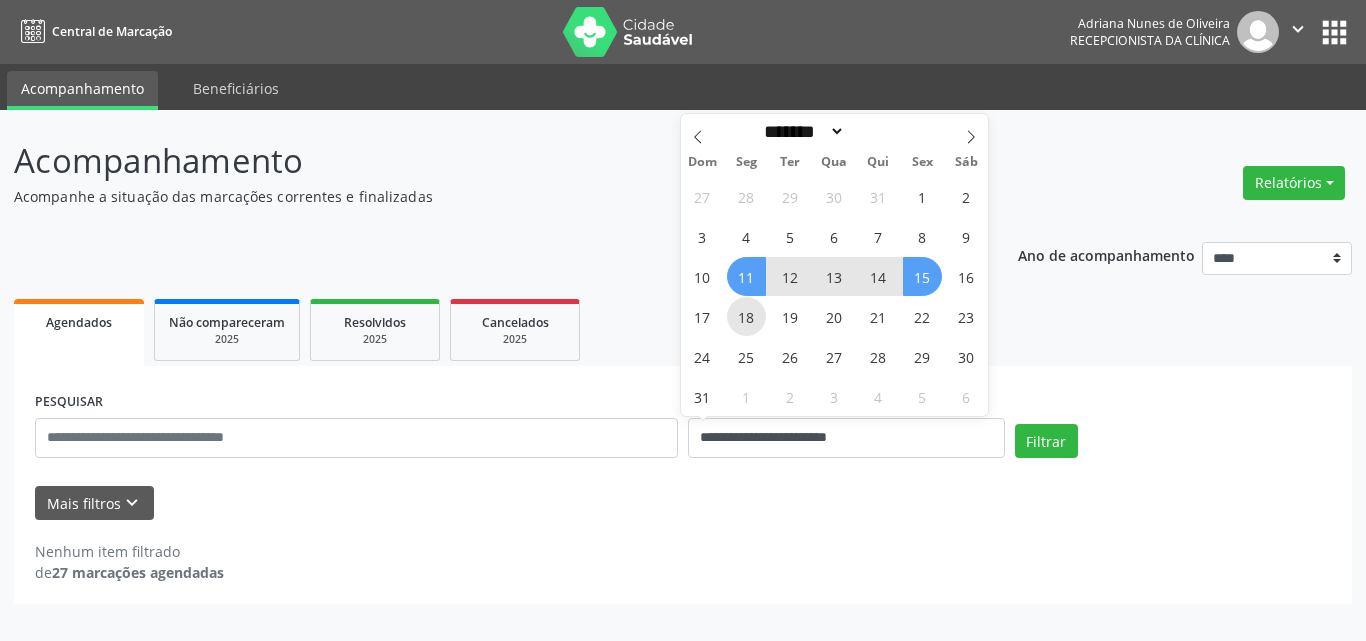 click on "18" at bounding box center [746, 316] 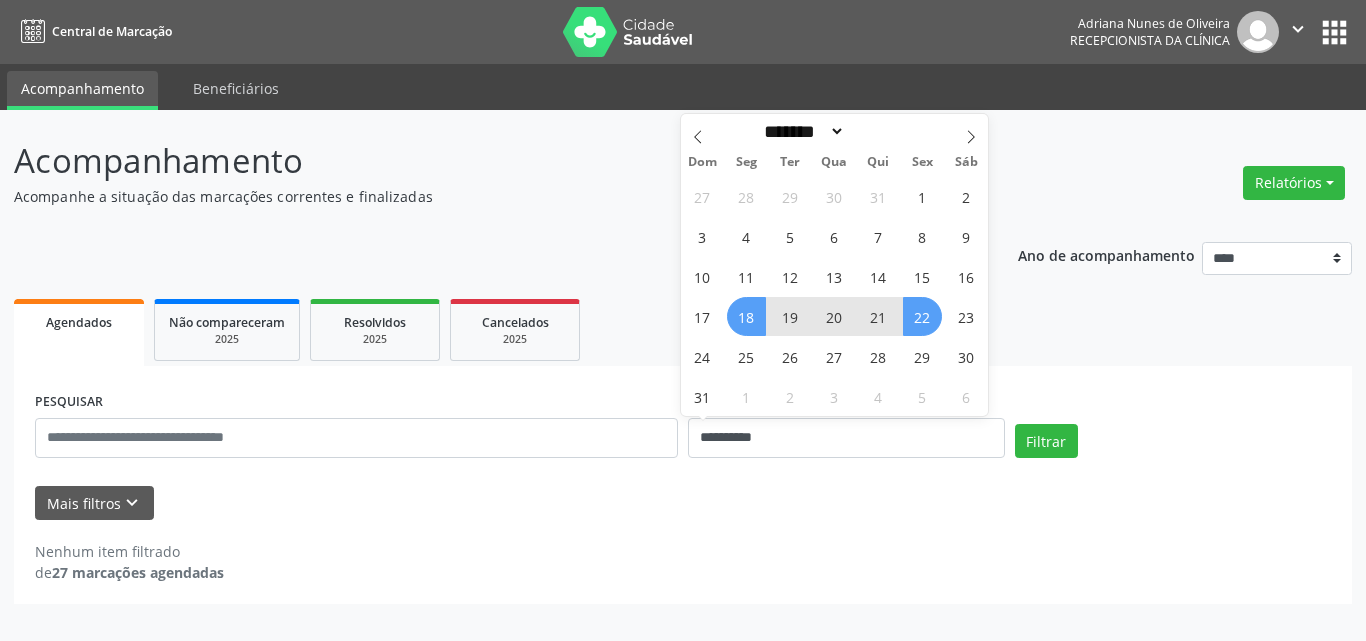 click on "22" at bounding box center (922, 316) 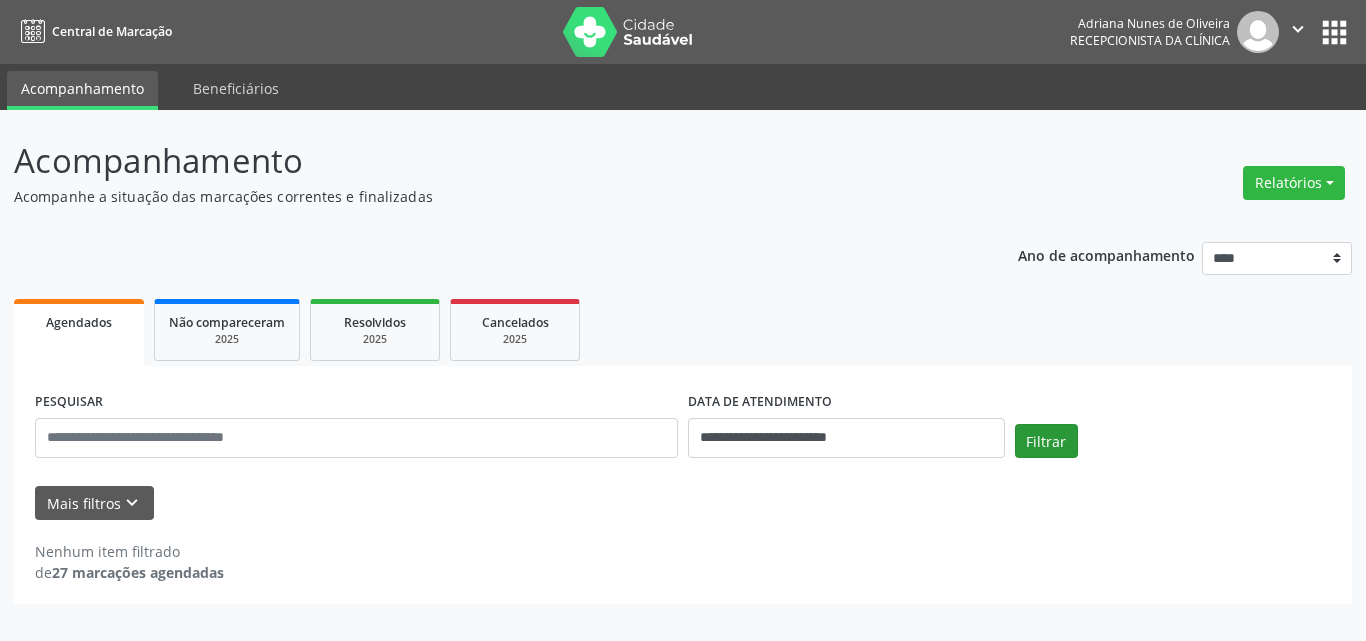 click on "**********" at bounding box center (683, 429) 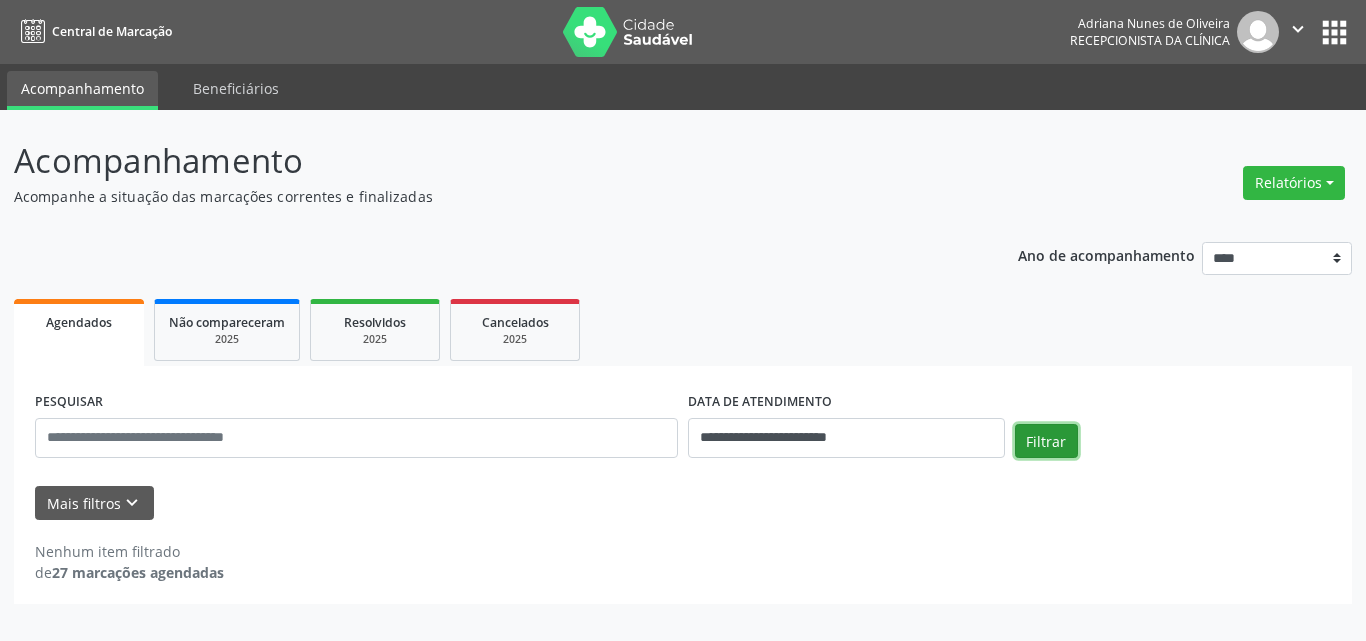 click on "Filtrar" at bounding box center (1046, 441) 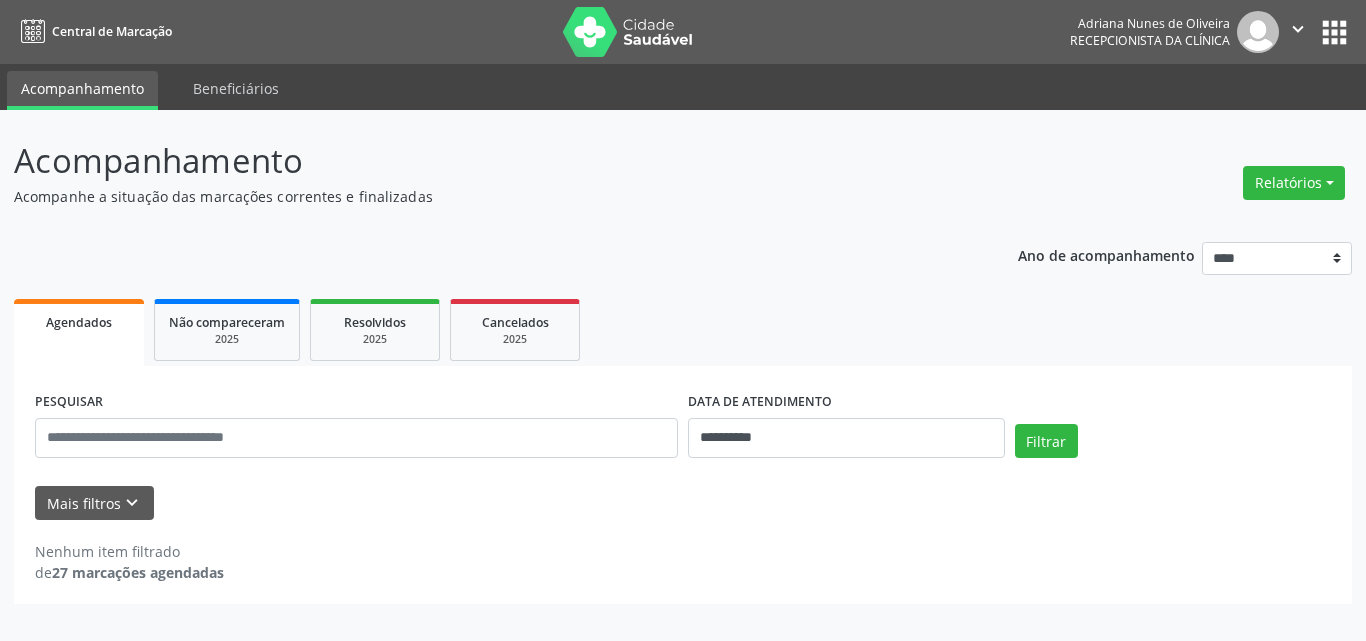 scroll, scrollTop: 0, scrollLeft: 0, axis: both 